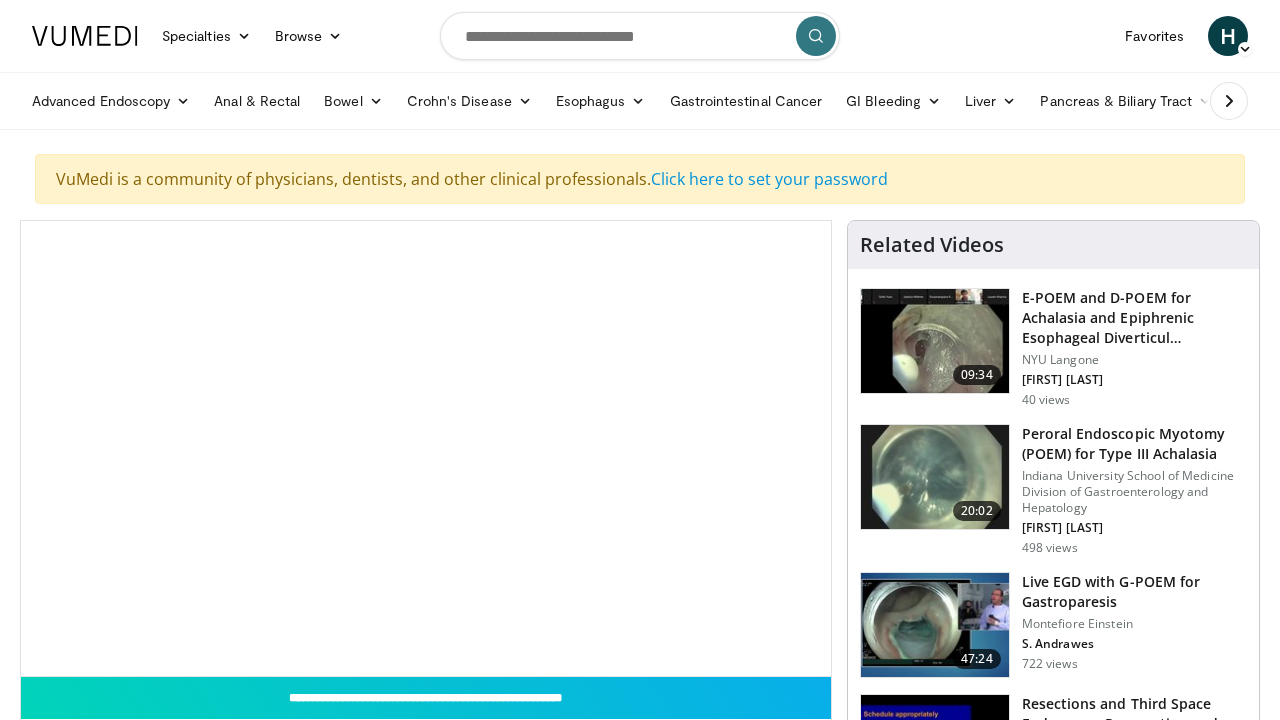 scroll, scrollTop: 0, scrollLeft: 0, axis: both 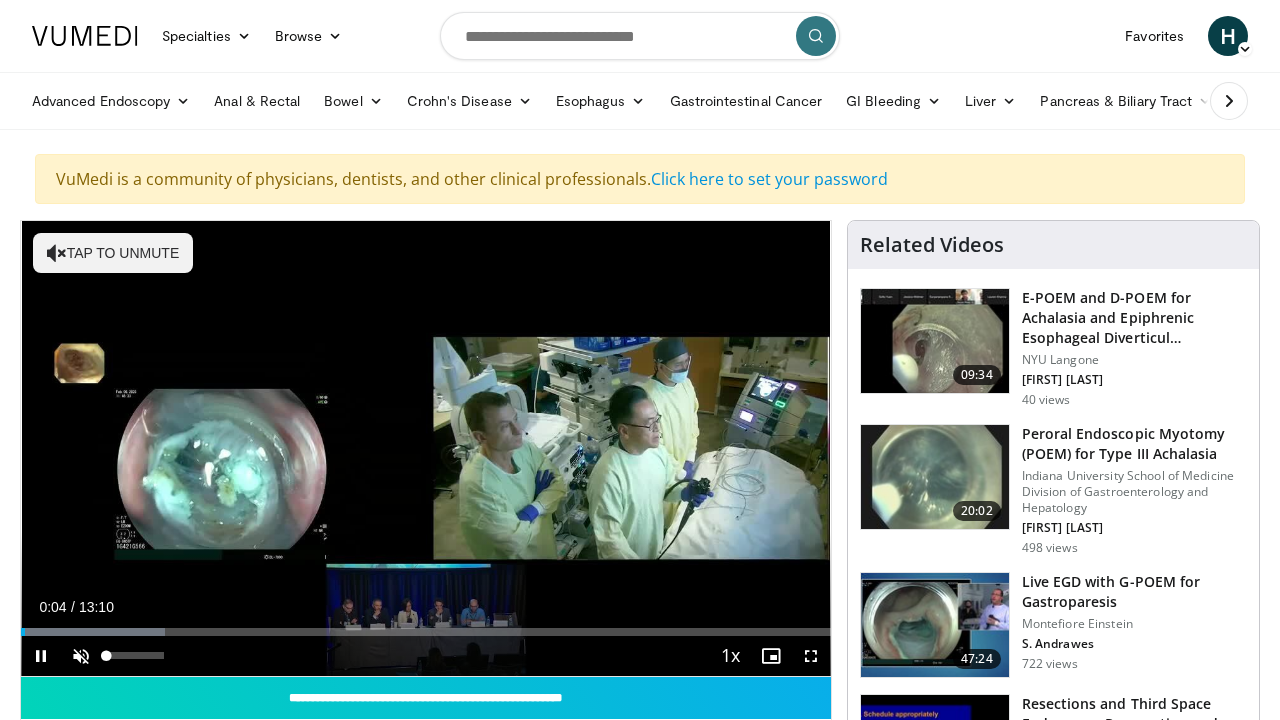 click at bounding box center [81, 656] 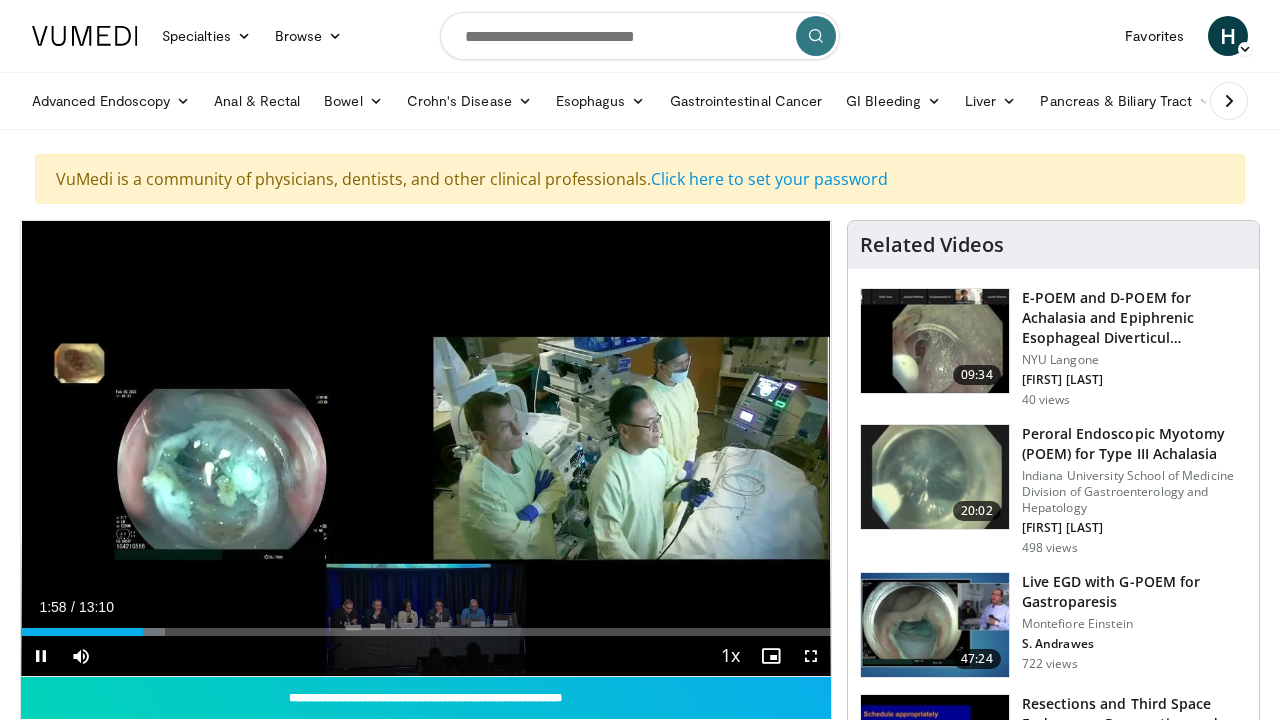 click at bounding box center (811, 656) 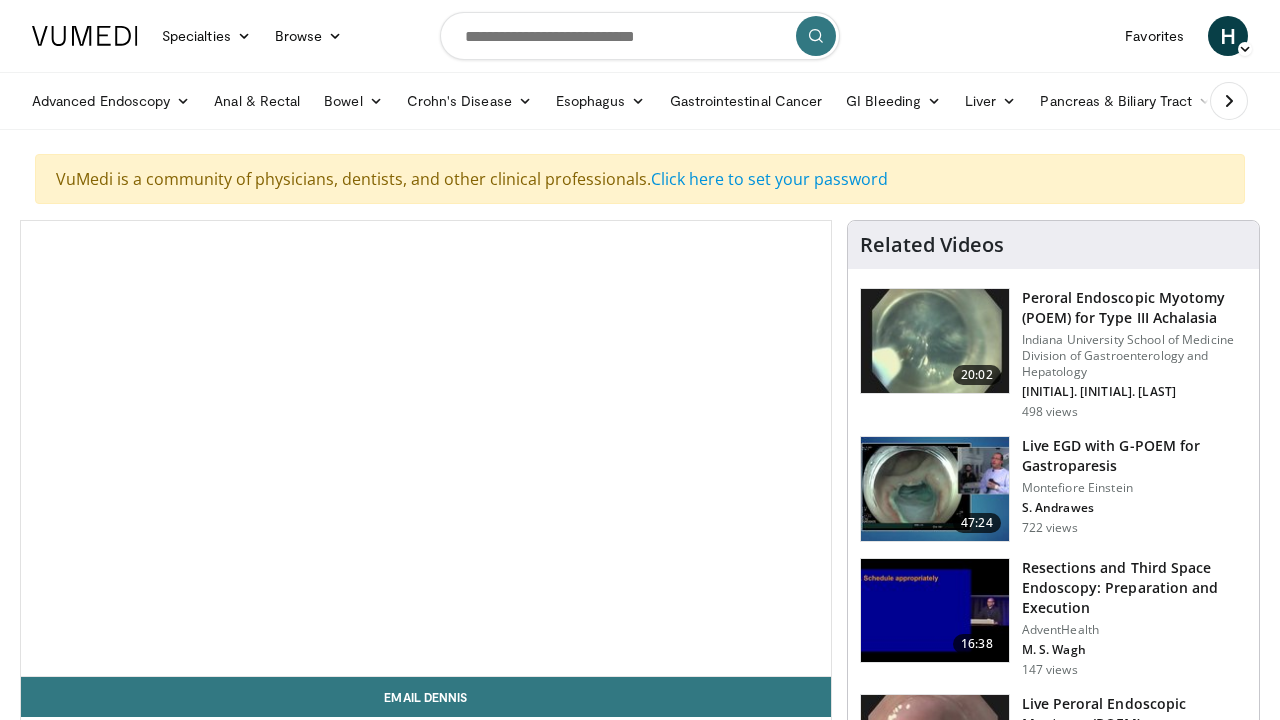 scroll, scrollTop: 0, scrollLeft: 0, axis: both 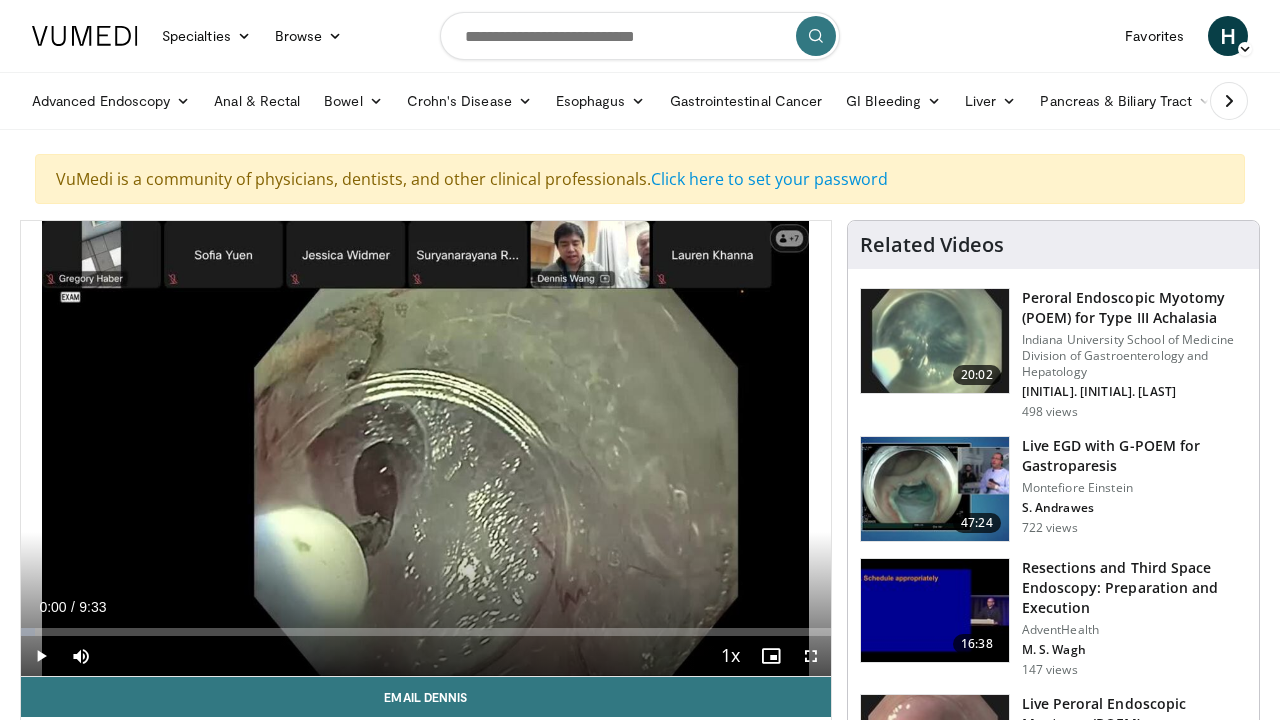 click at bounding box center [935, 341] 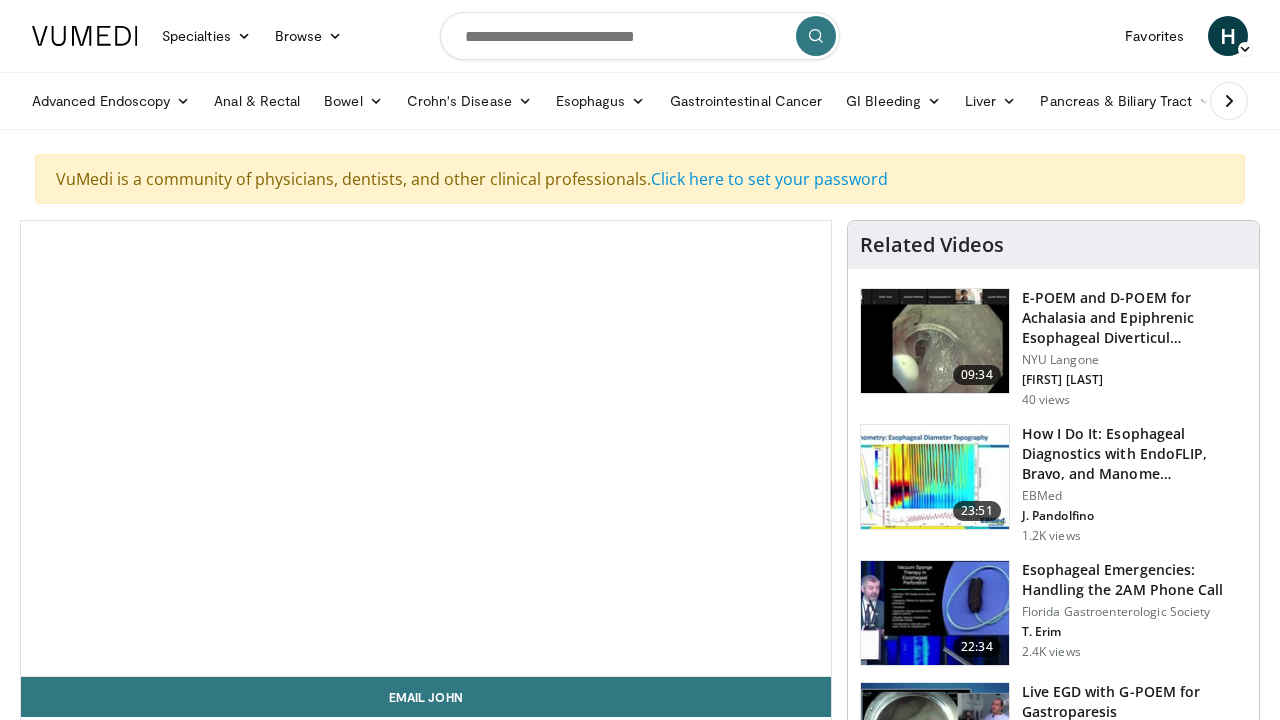 scroll, scrollTop: 0, scrollLeft: 0, axis: both 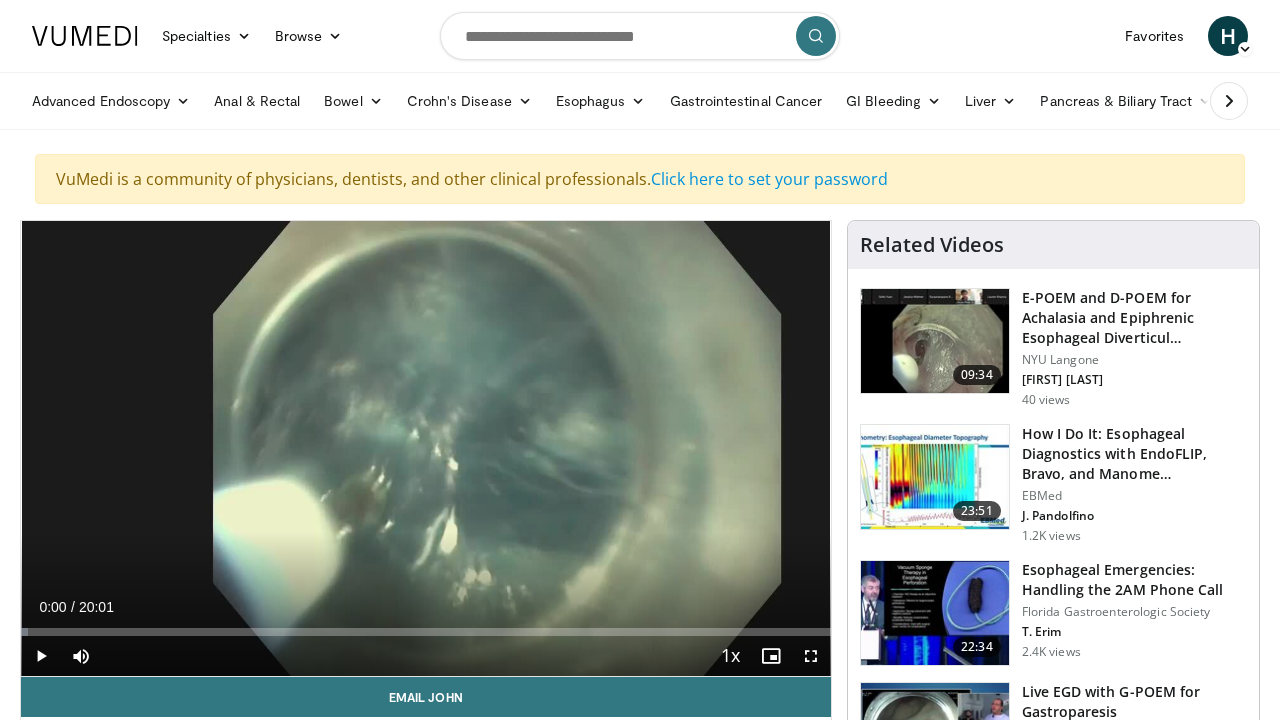 click at bounding box center [41, 656] 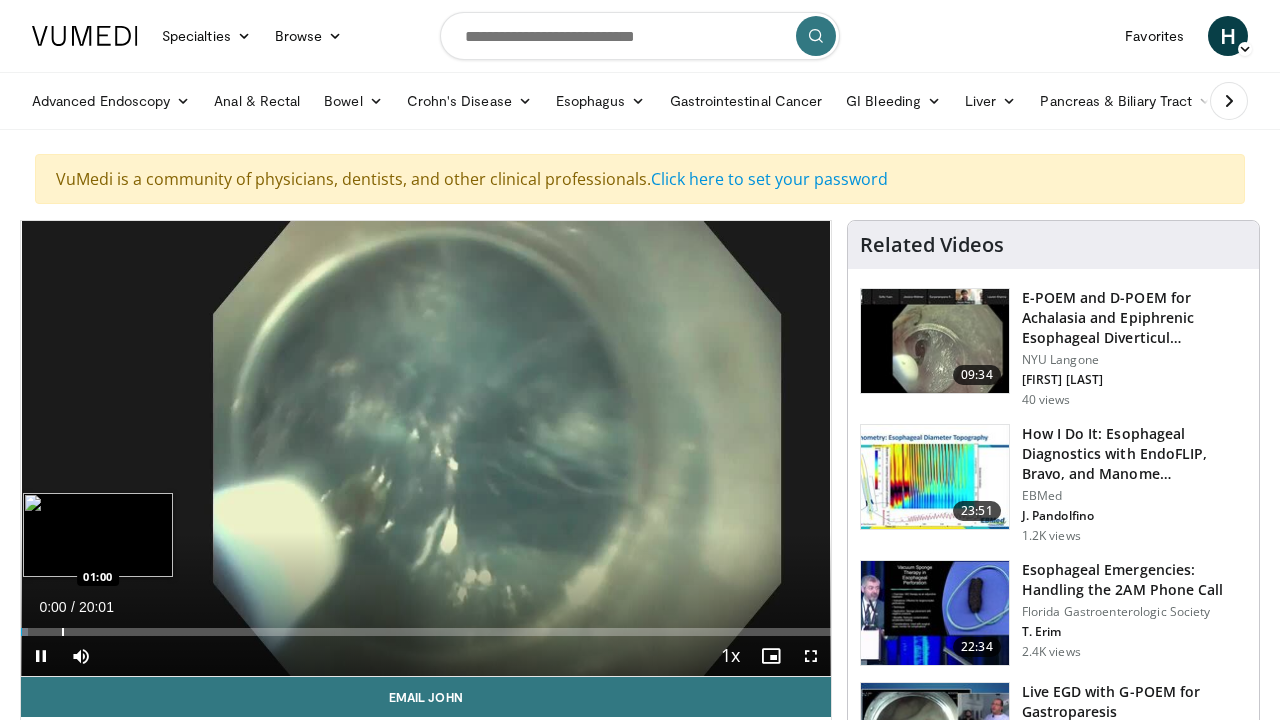 click at bounding box center (63, 632) 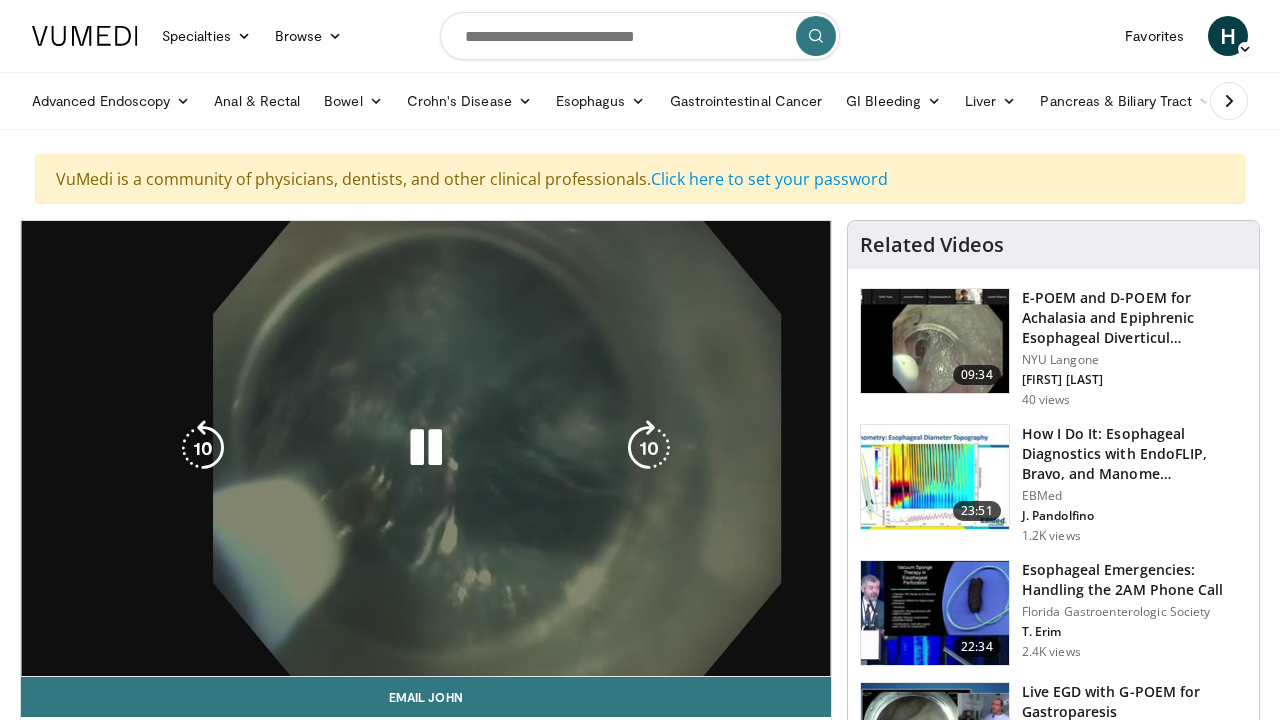 click on "Loaded :  11.61% 01:02 00:38" at bounding box center (426, 672) 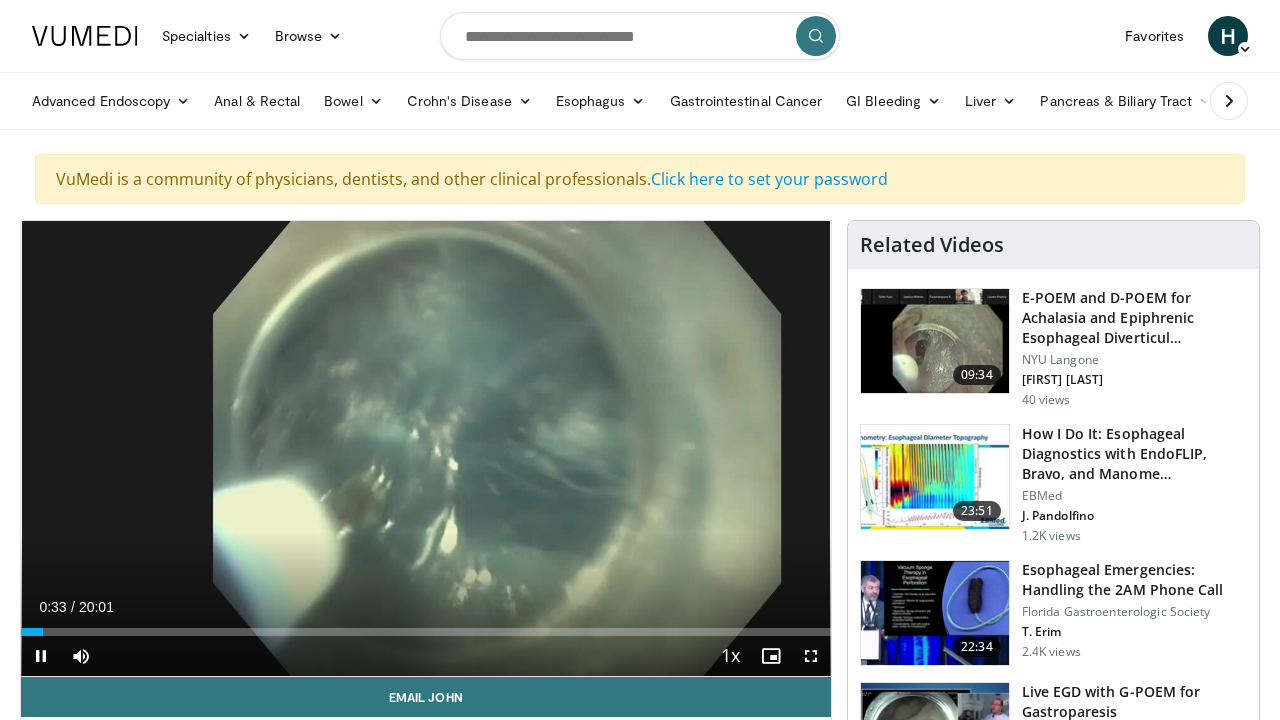 click at bounding box center [811, 656] 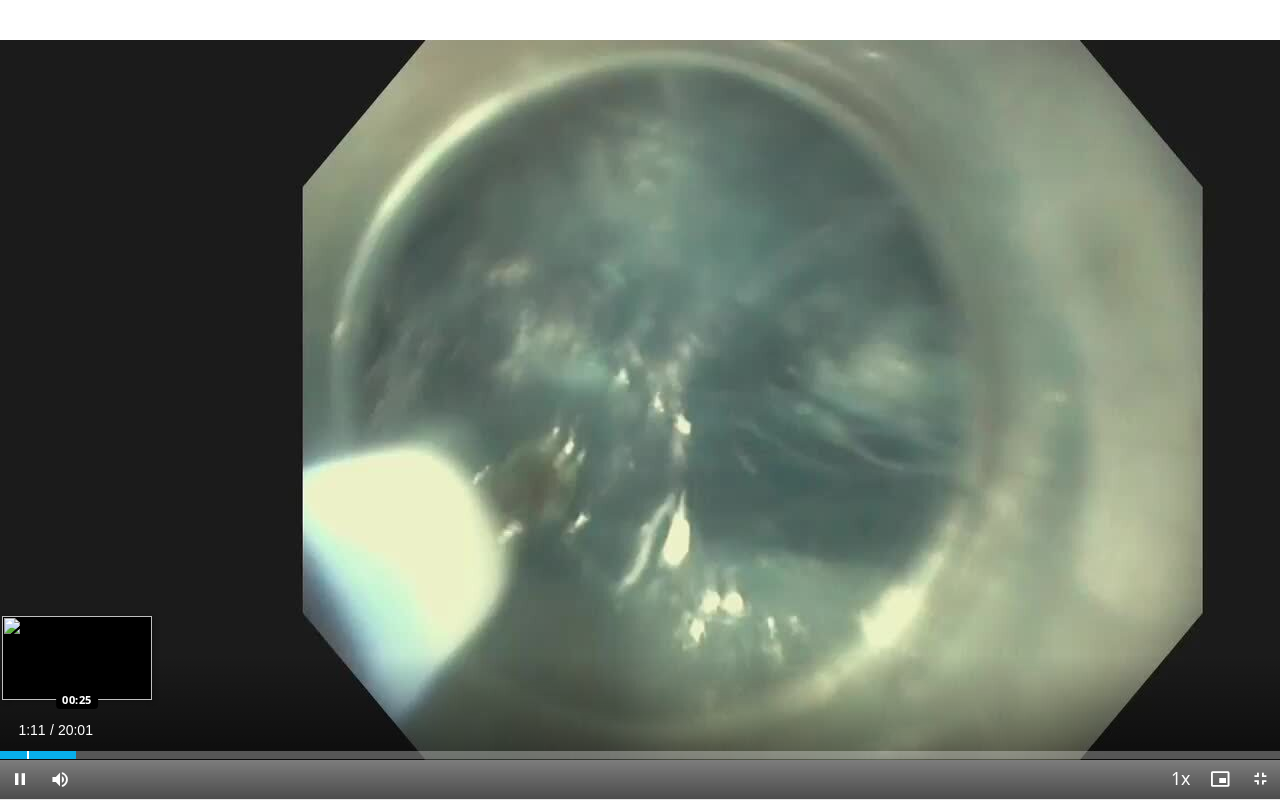 click on "Loaded :  2.49% 01:11 00:25" at bounding box center [640, 749] 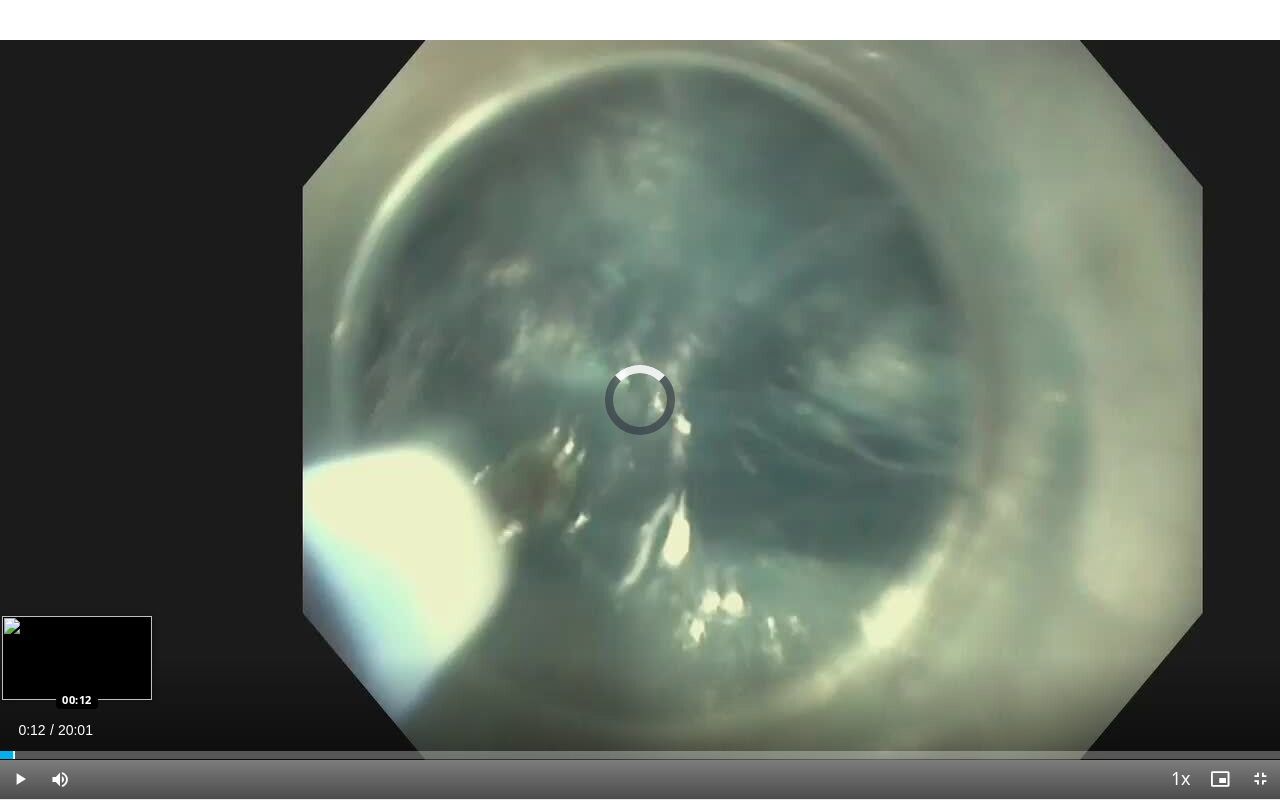 click at bounding box center (14, 755) 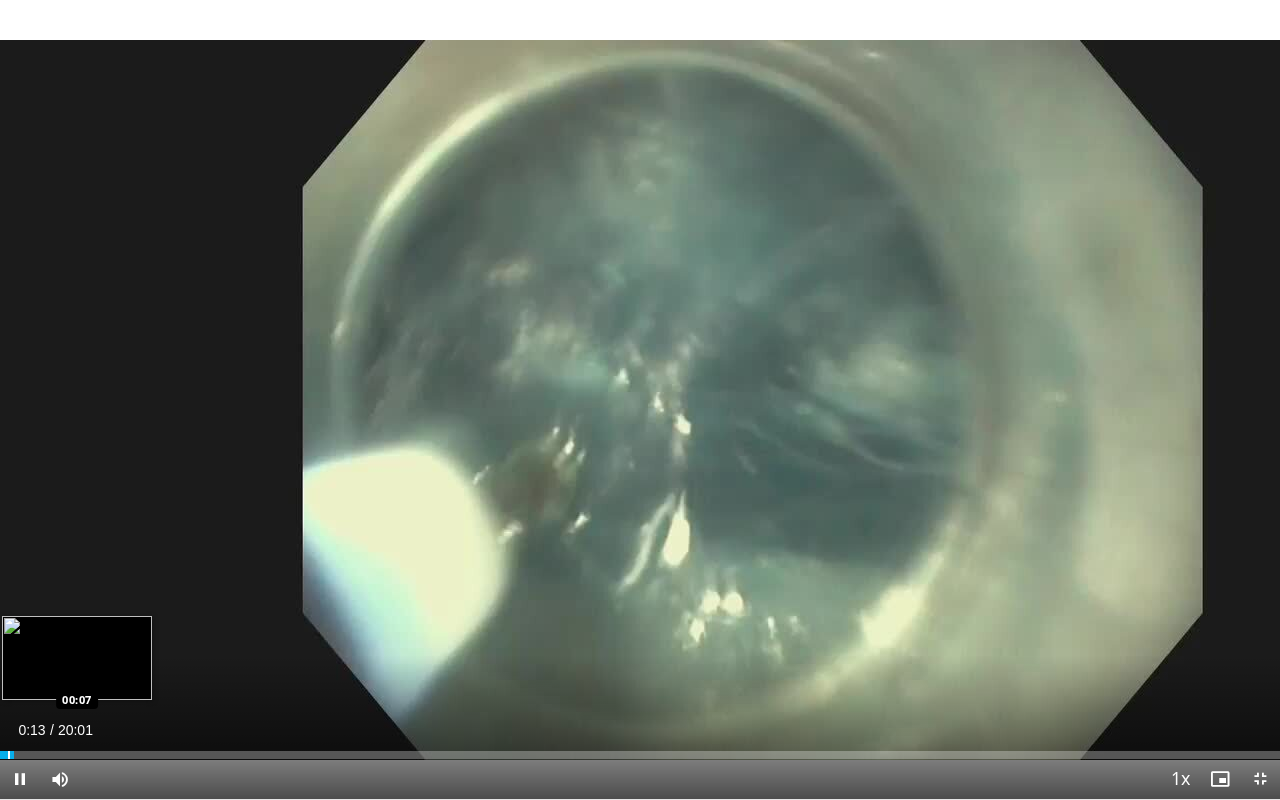 click on "10 seconds
Tap to unmute" at bounding box center [640, 399] 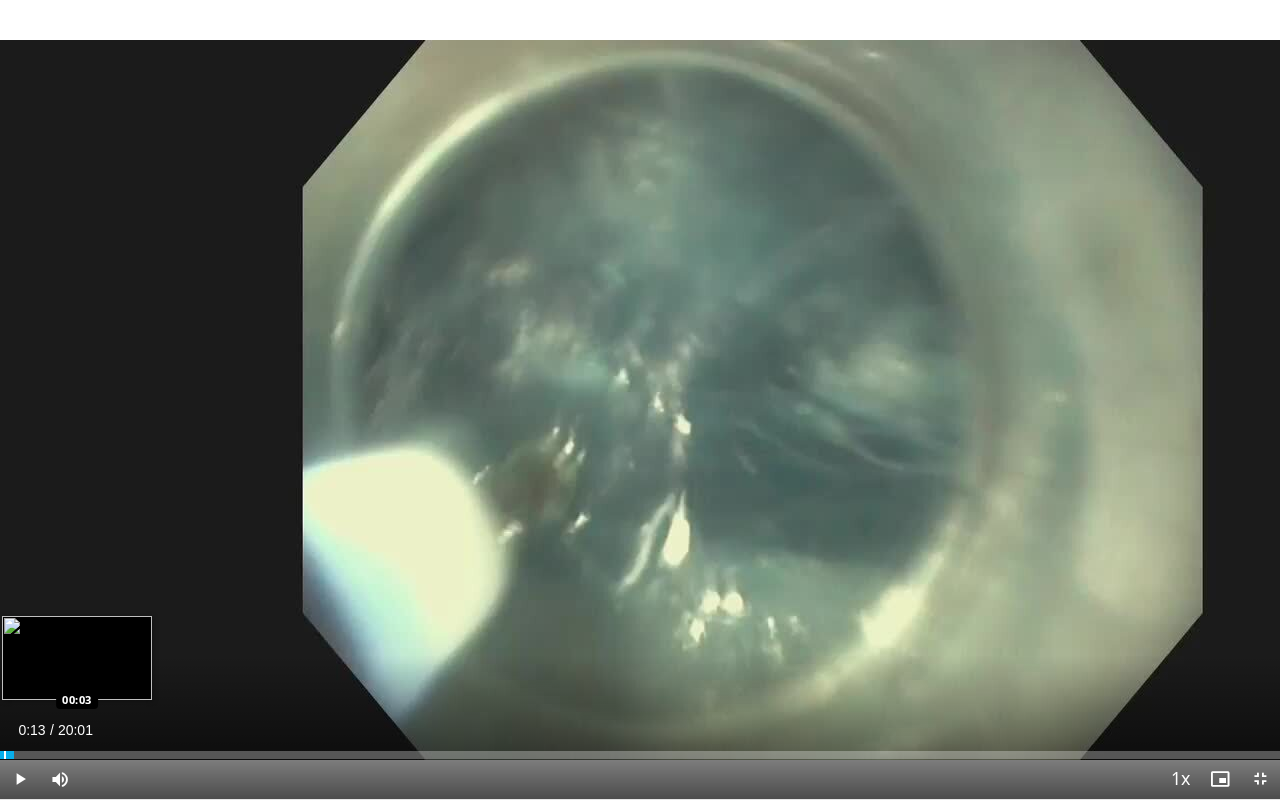 click at bounding box center (5, 755) 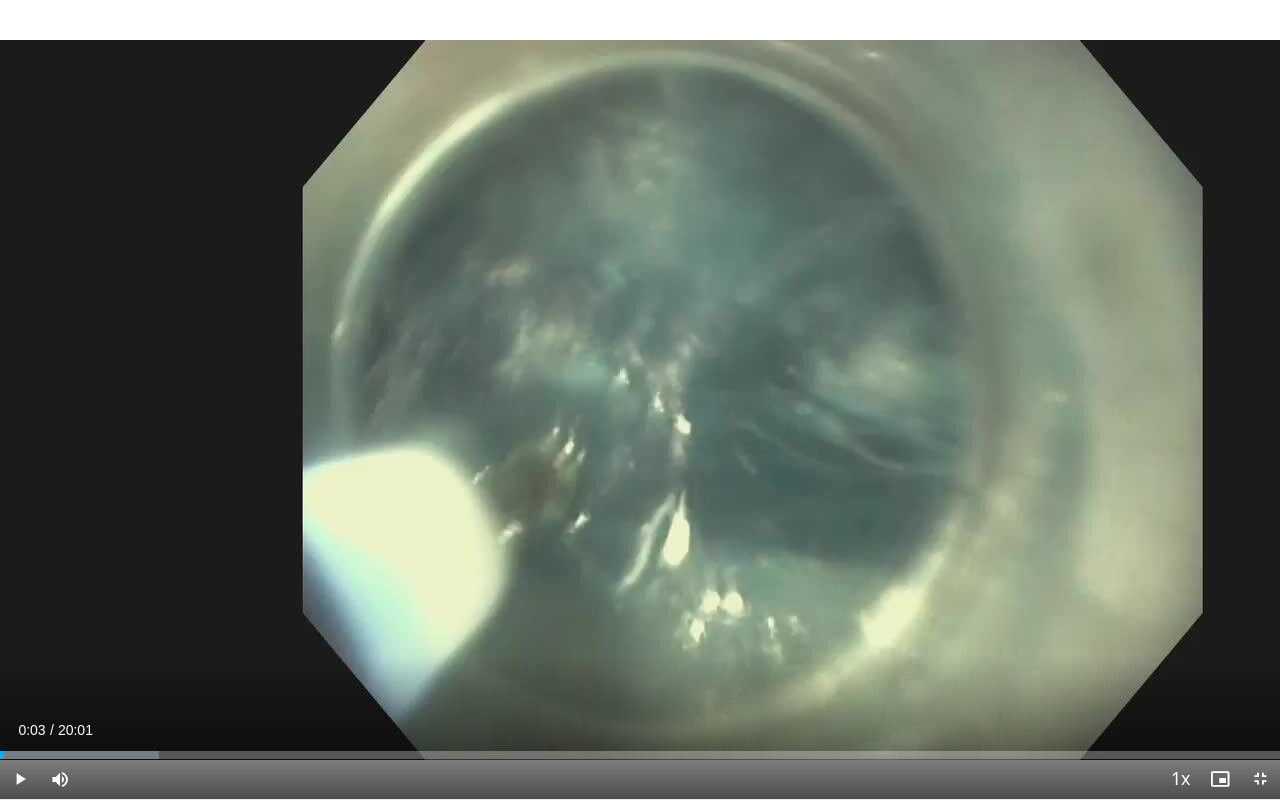click at bounding box center [20, 779] 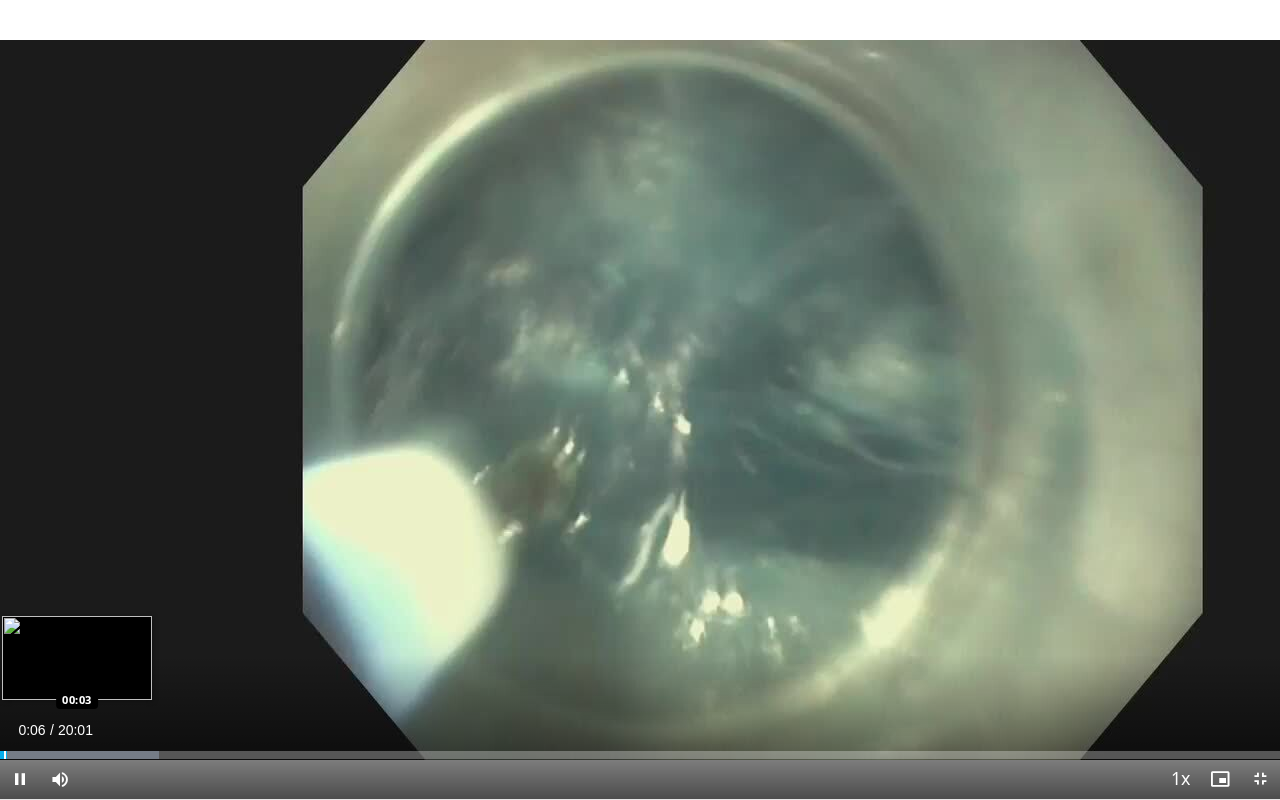 click at bounding box center [5, 755] 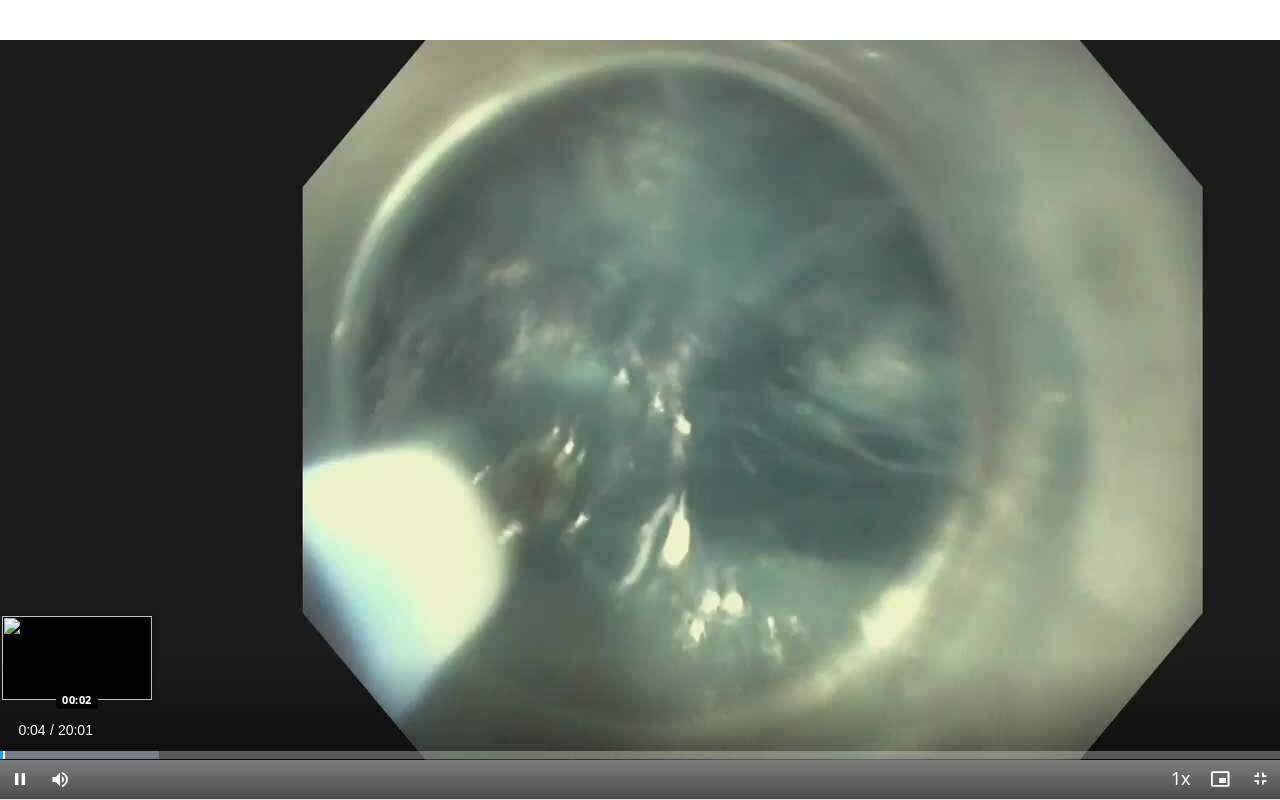 click at bounding box center (4, 755) 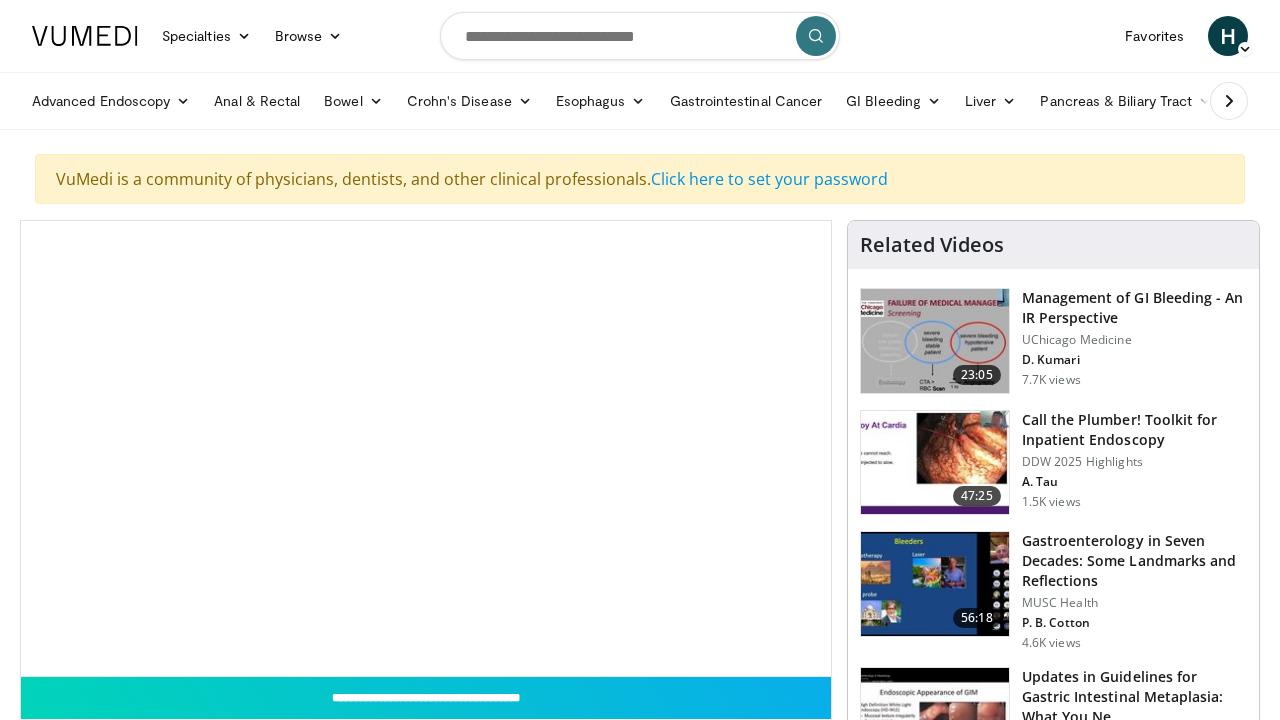 scroll, scrollTop: 0, scrollLeft: 0, axis: both 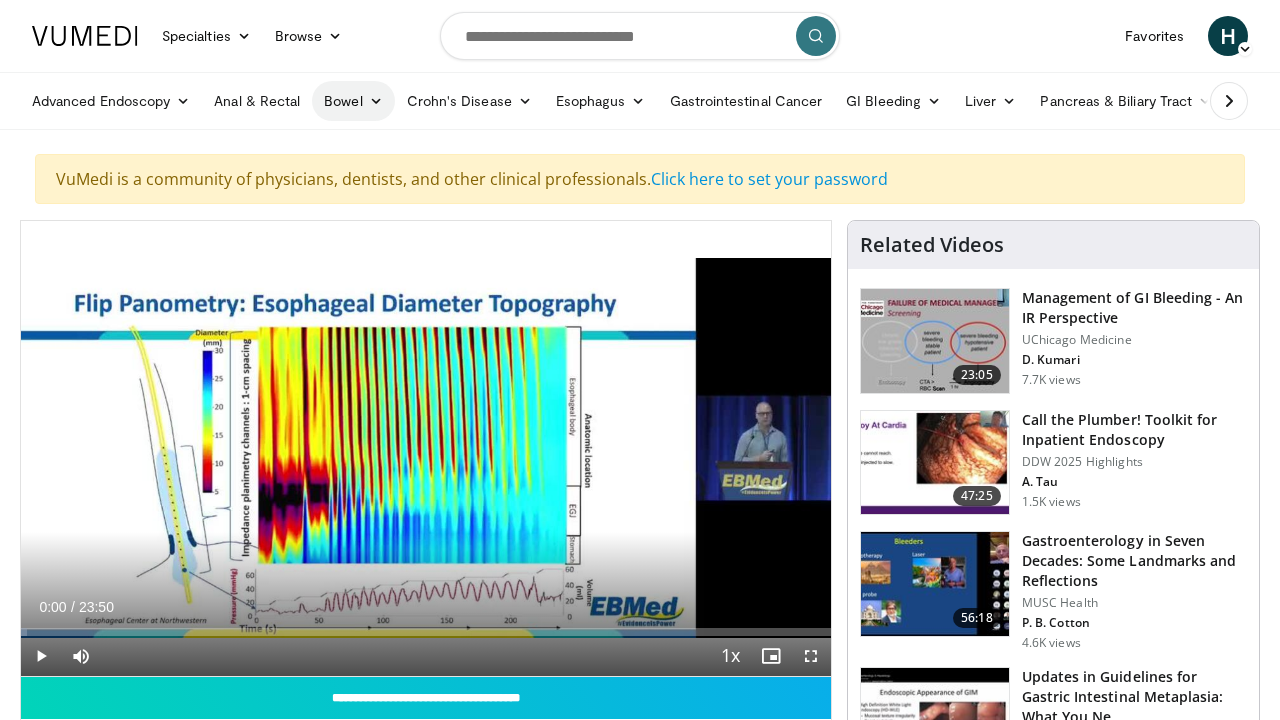 click on "Bowel" at bounding box center (353, 101) 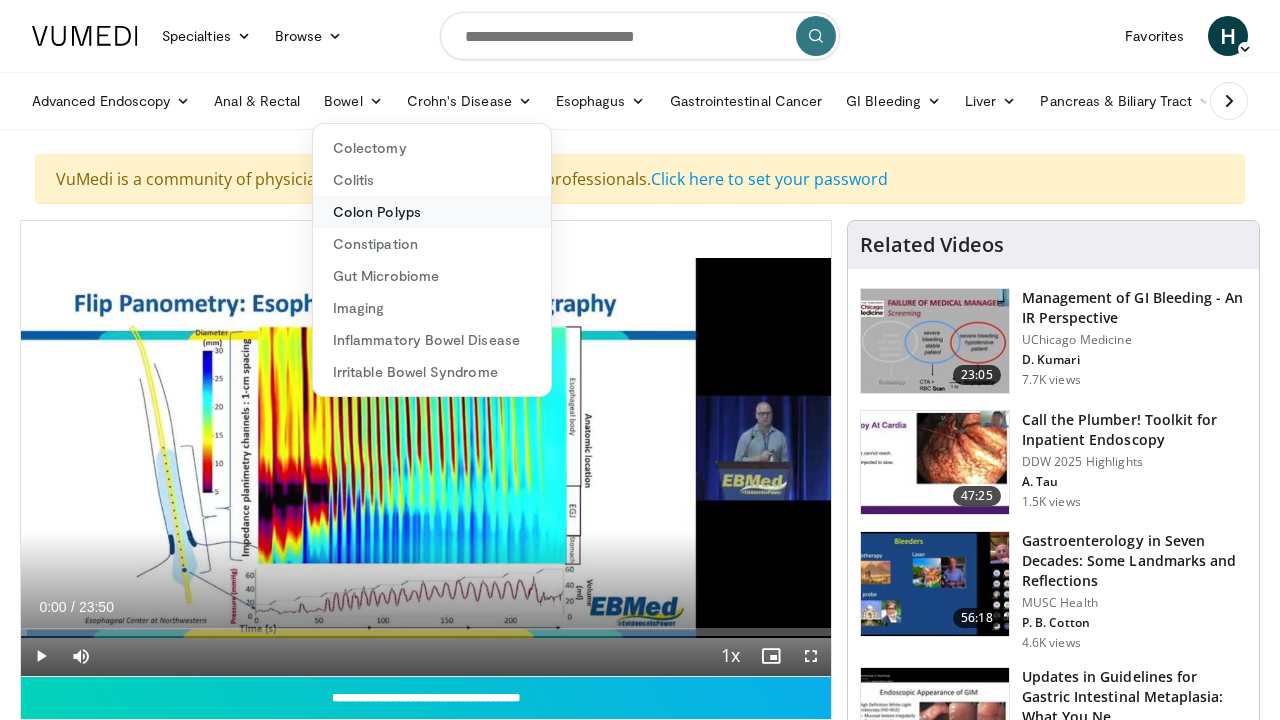 click on "Colon Polyps" at bounding box center (432, 212) 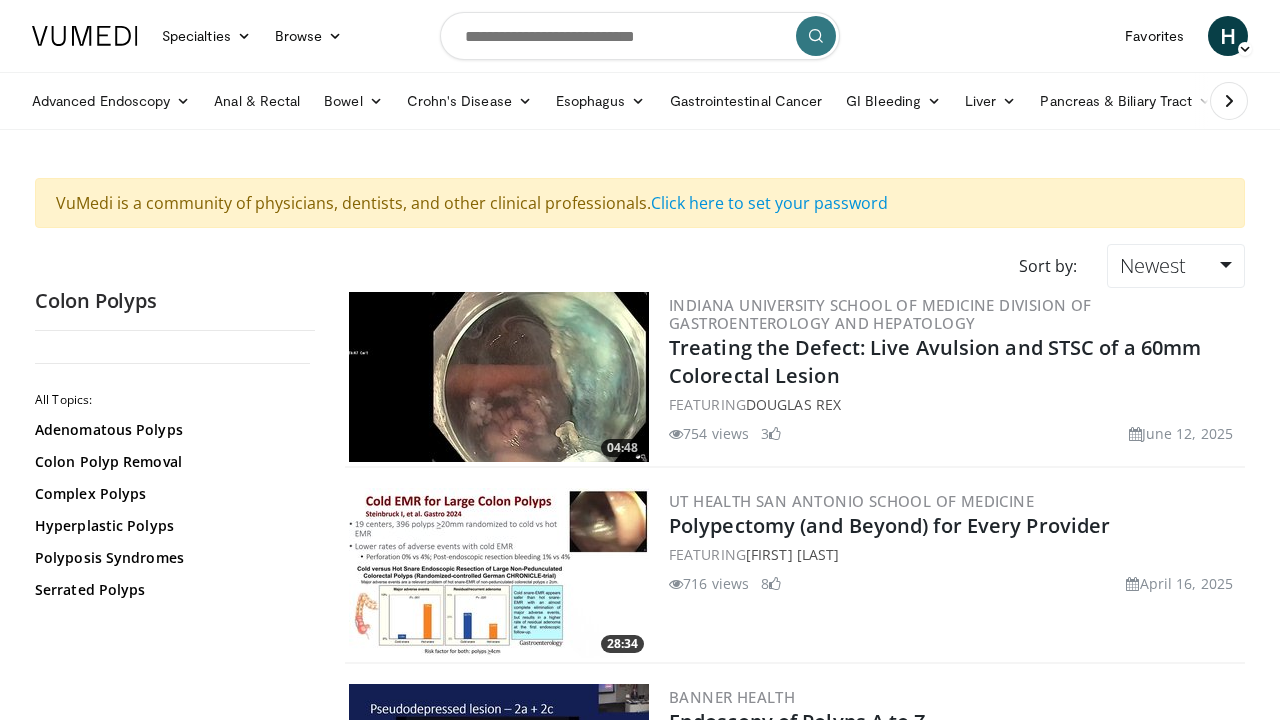 scroll, scrollTop: 0, scrollLeft: 0, axis: both 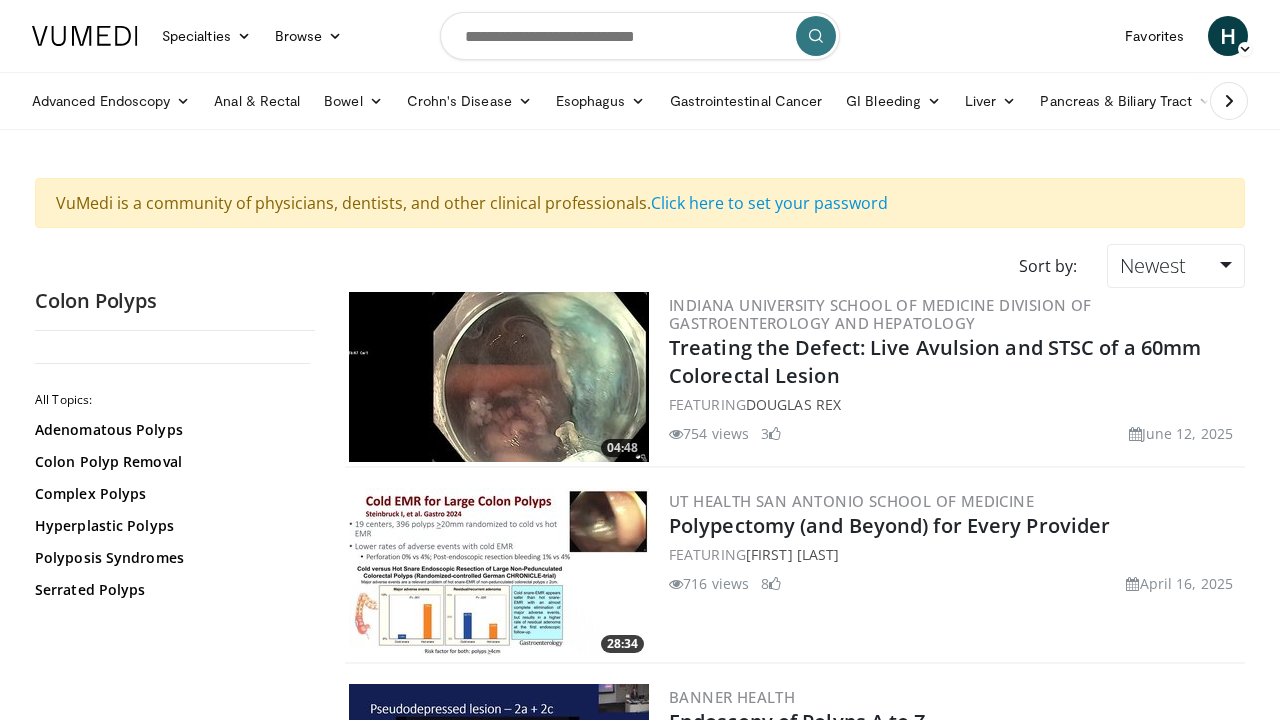 click at bounding box center (499, 377) 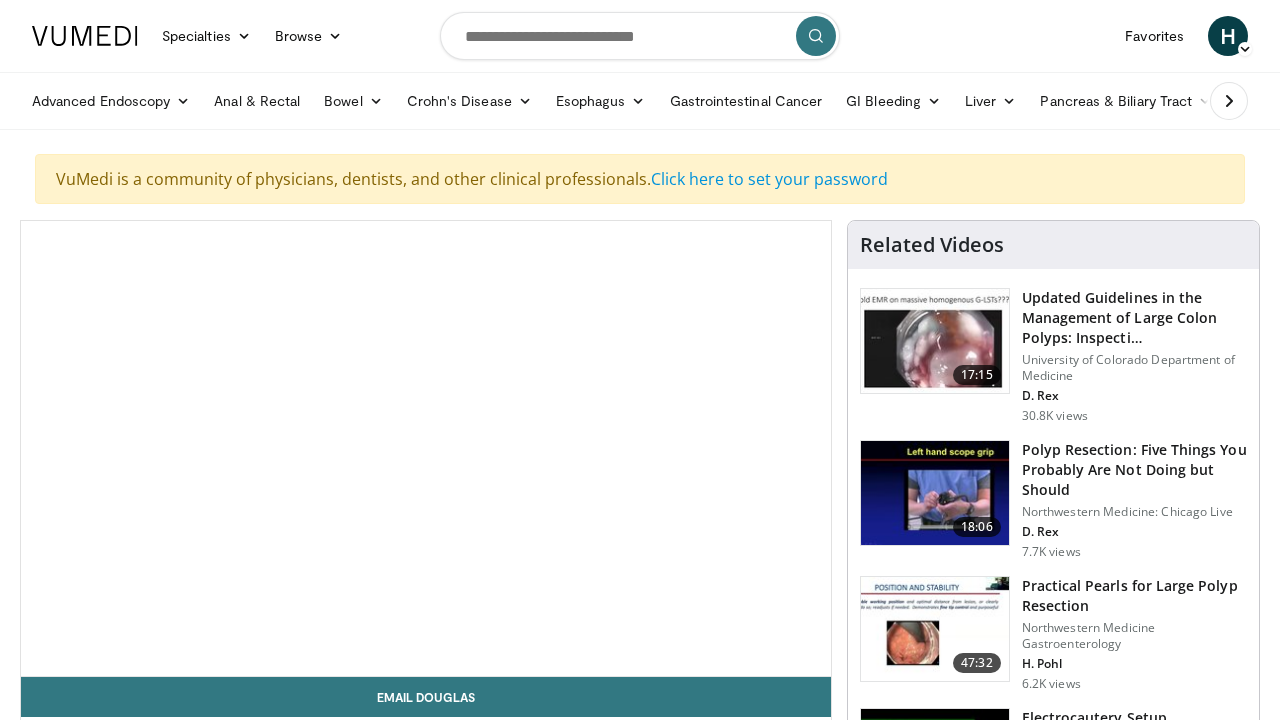 scroll, scrollTop: 0, scrollLeft: 0, axis: both 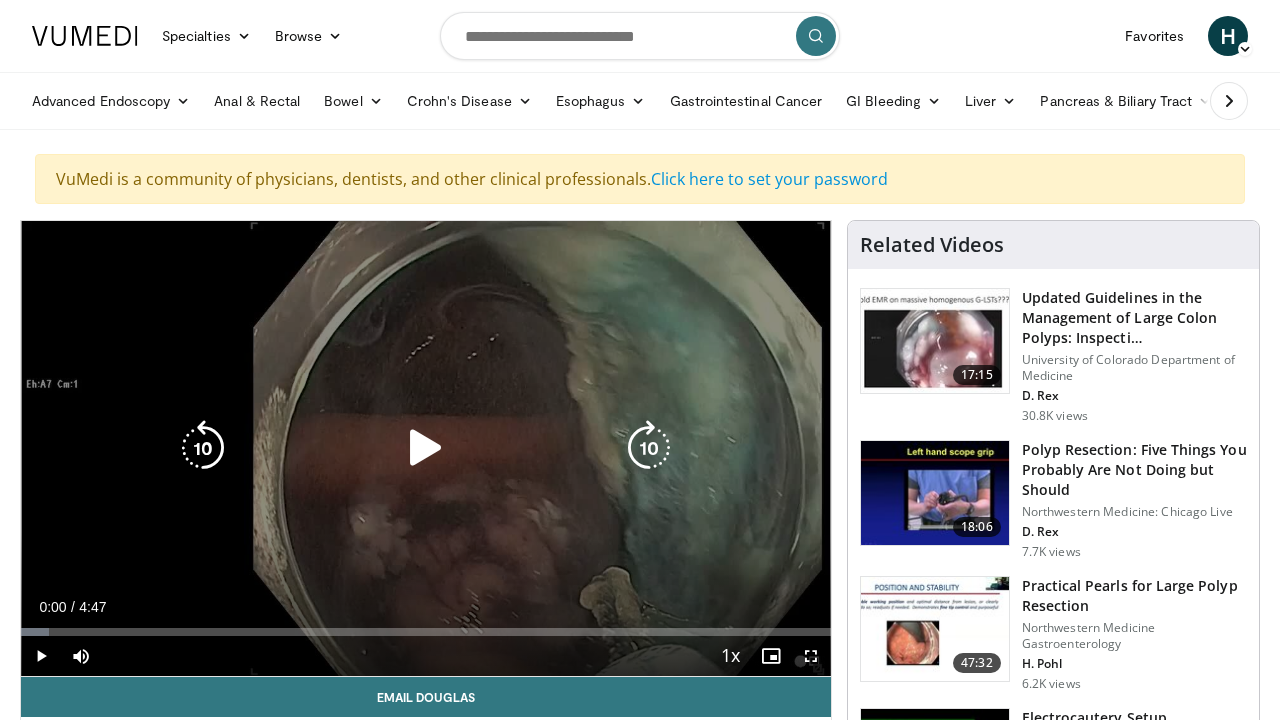 click at bounding box center [426, 448] 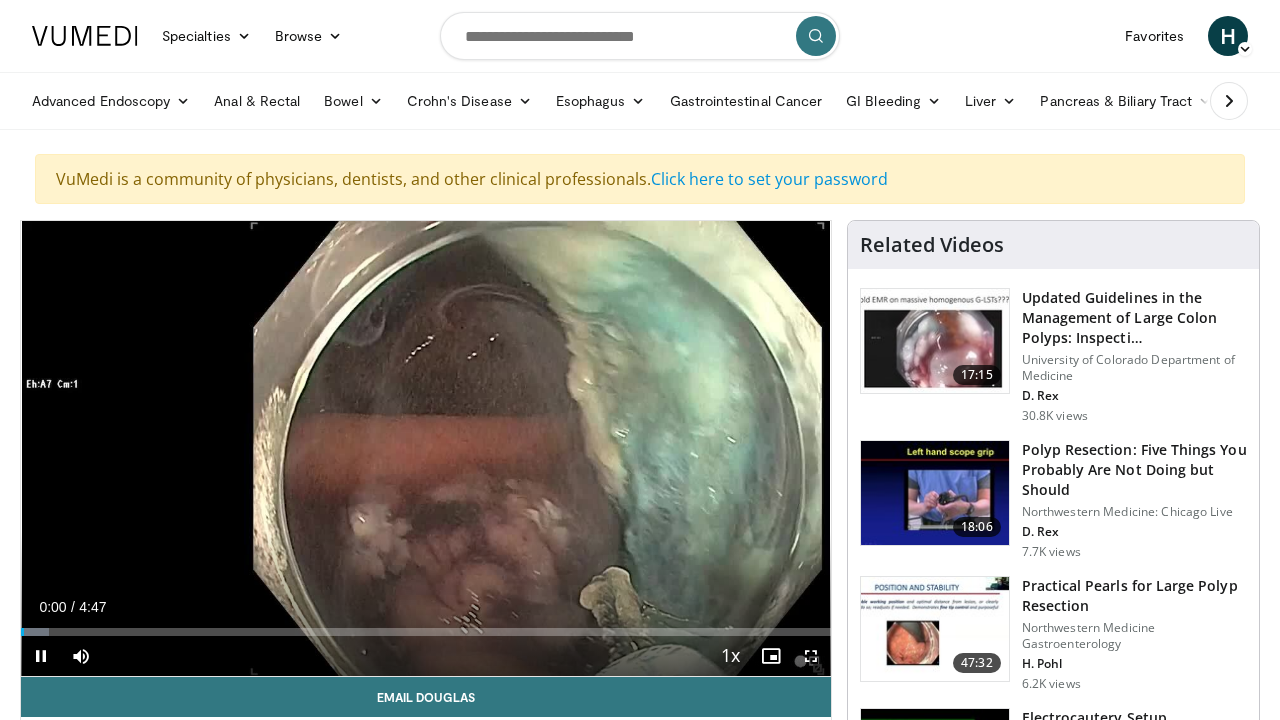click at bounding box center [811, 656] 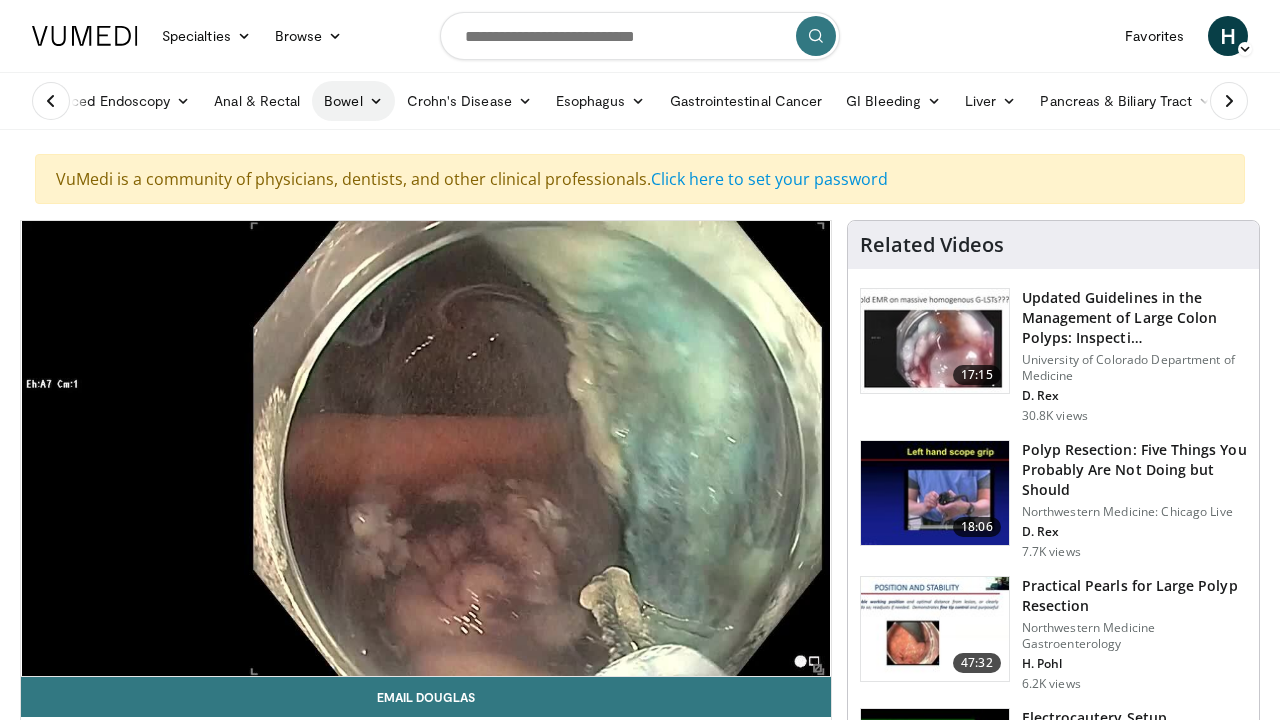 click on "Bowel" at bounding box center [353, 101] 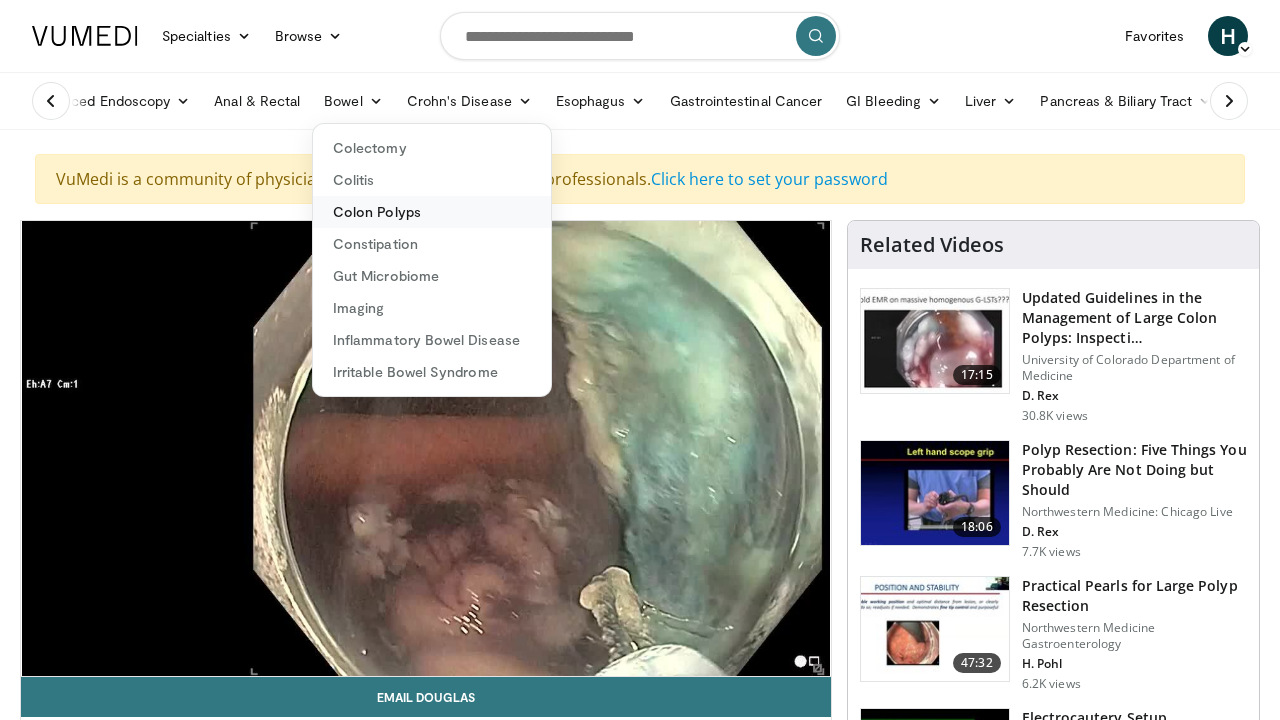 click on "Colon Polyps" at bounding box center [432, 212] 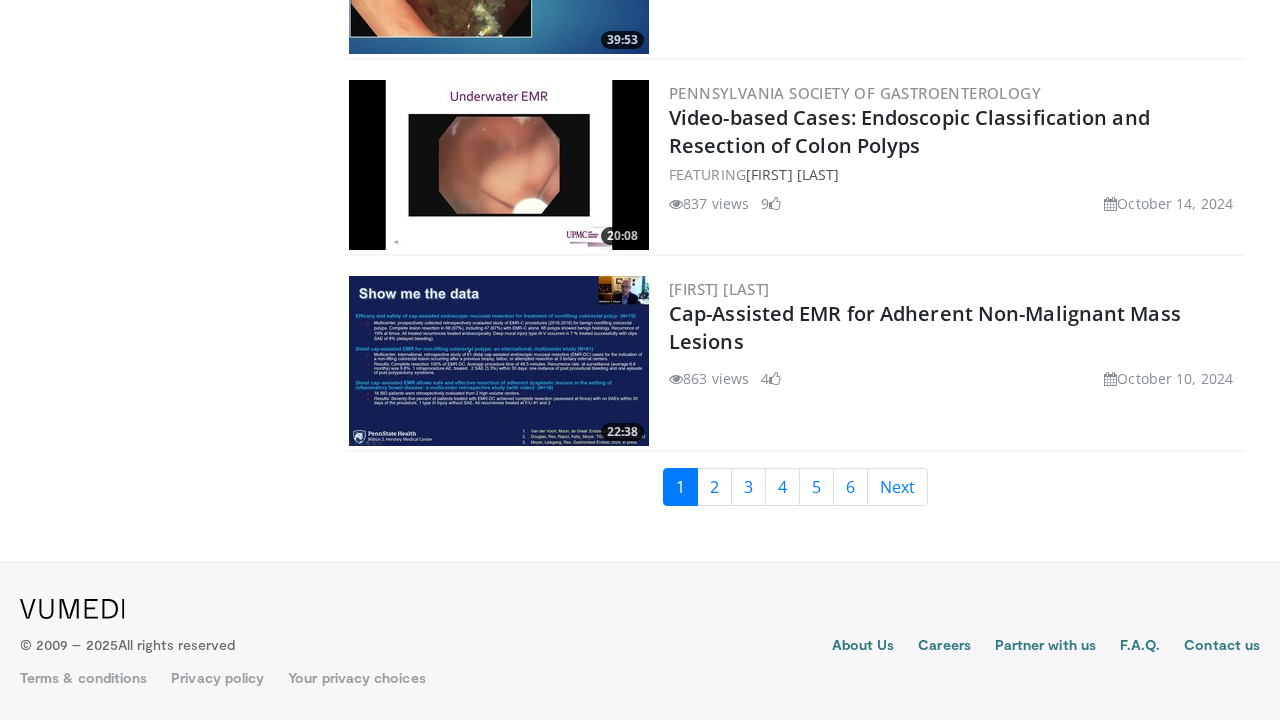 scroll, scrollTop: 4720, scrollLeft: 0, axis: vertical 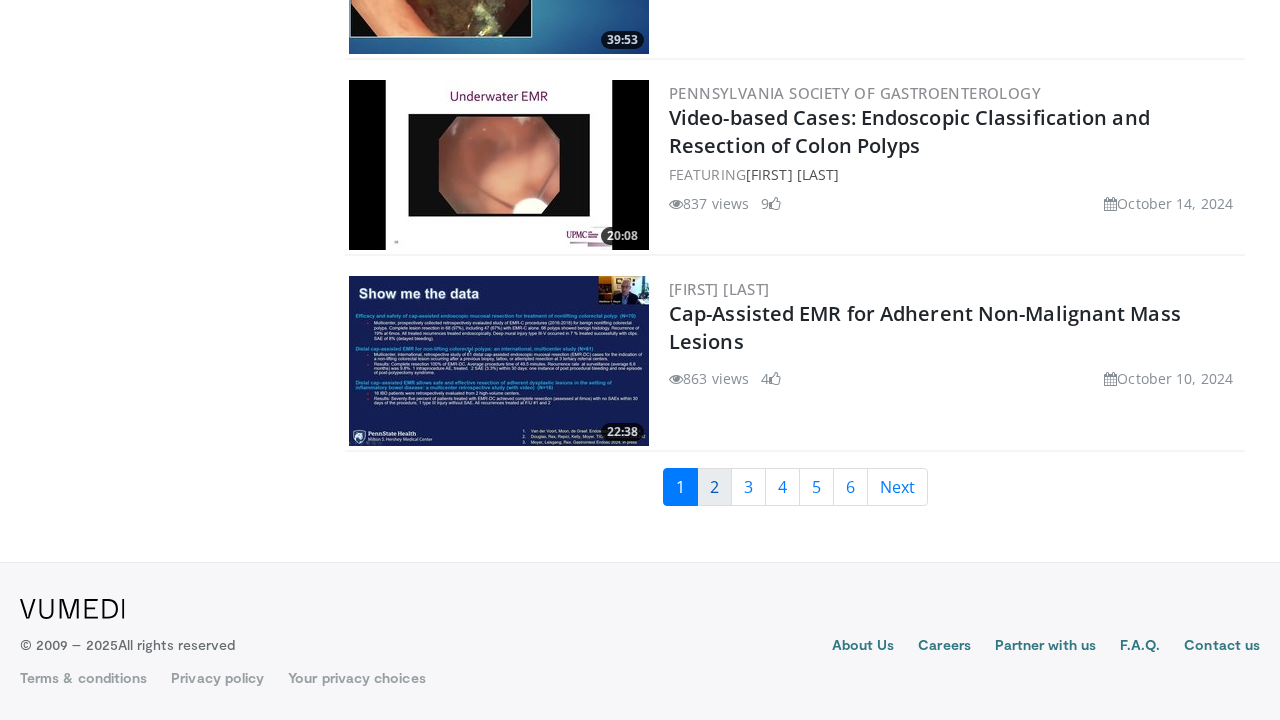 click on "2" at bounding box center (714, 487) 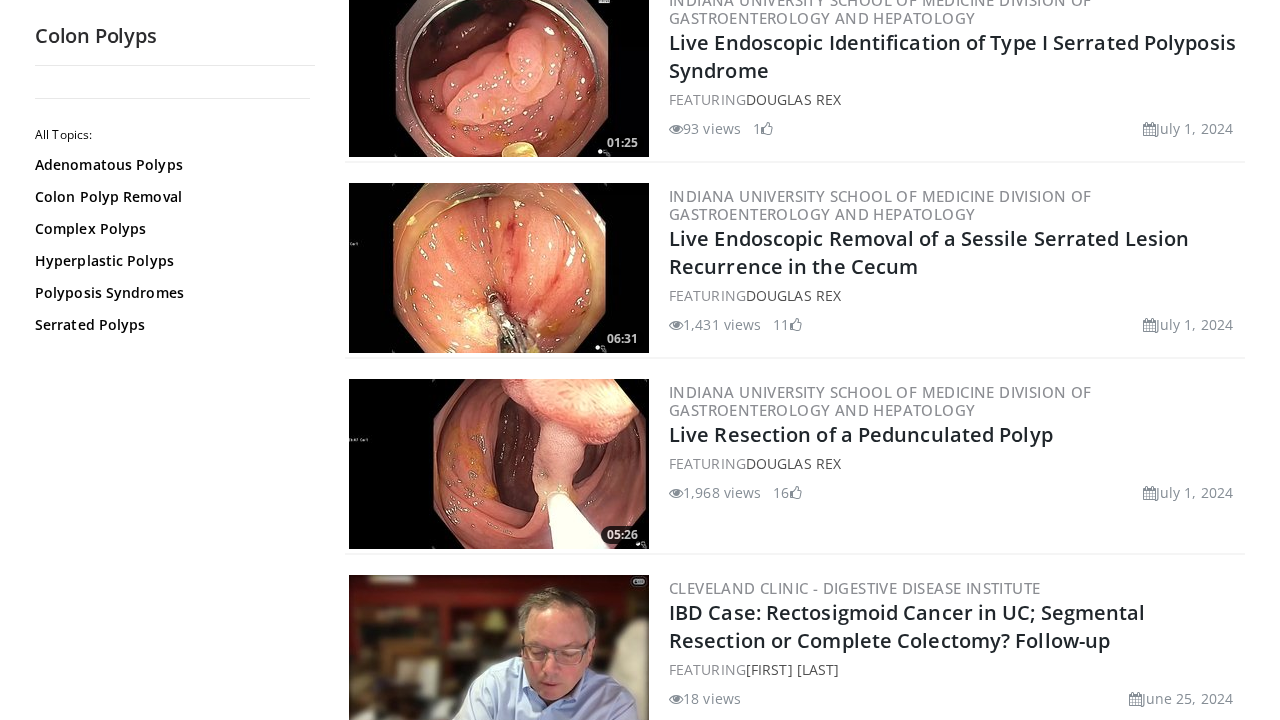 scroll, scrollTop: 3633, scrollLeft: 0, axis: vertical 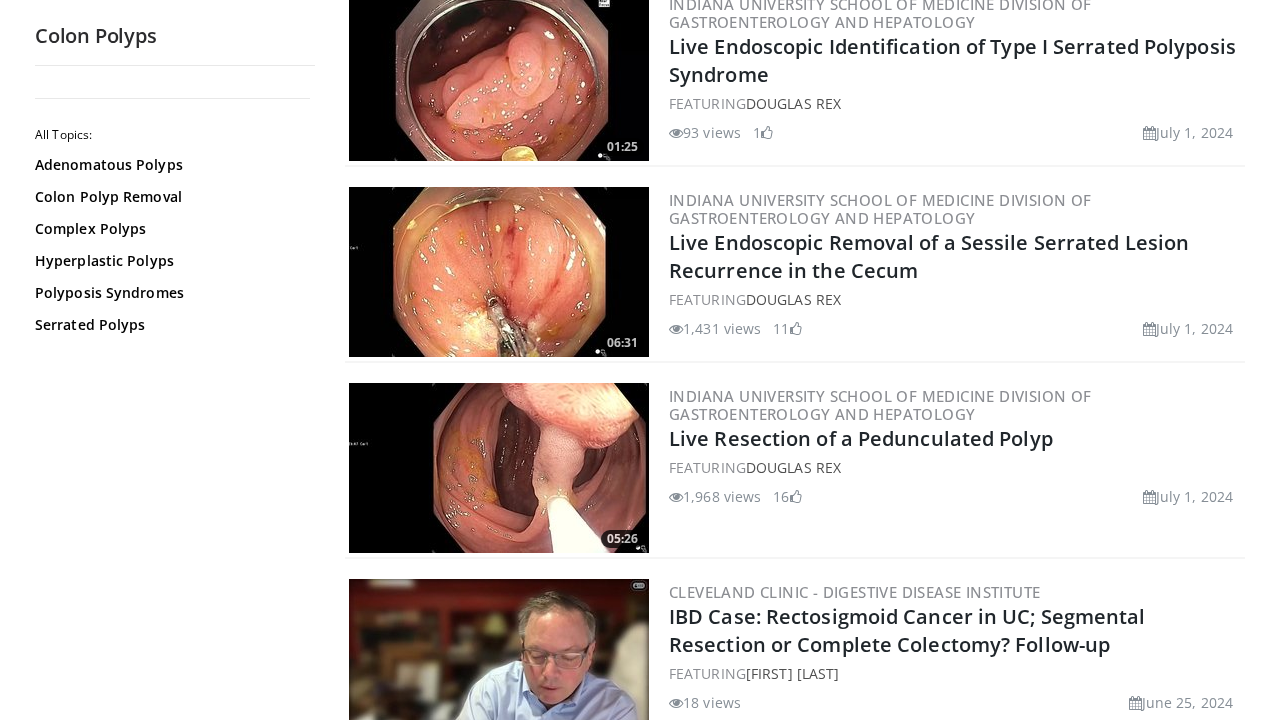 click at bounding box center (499, 468) 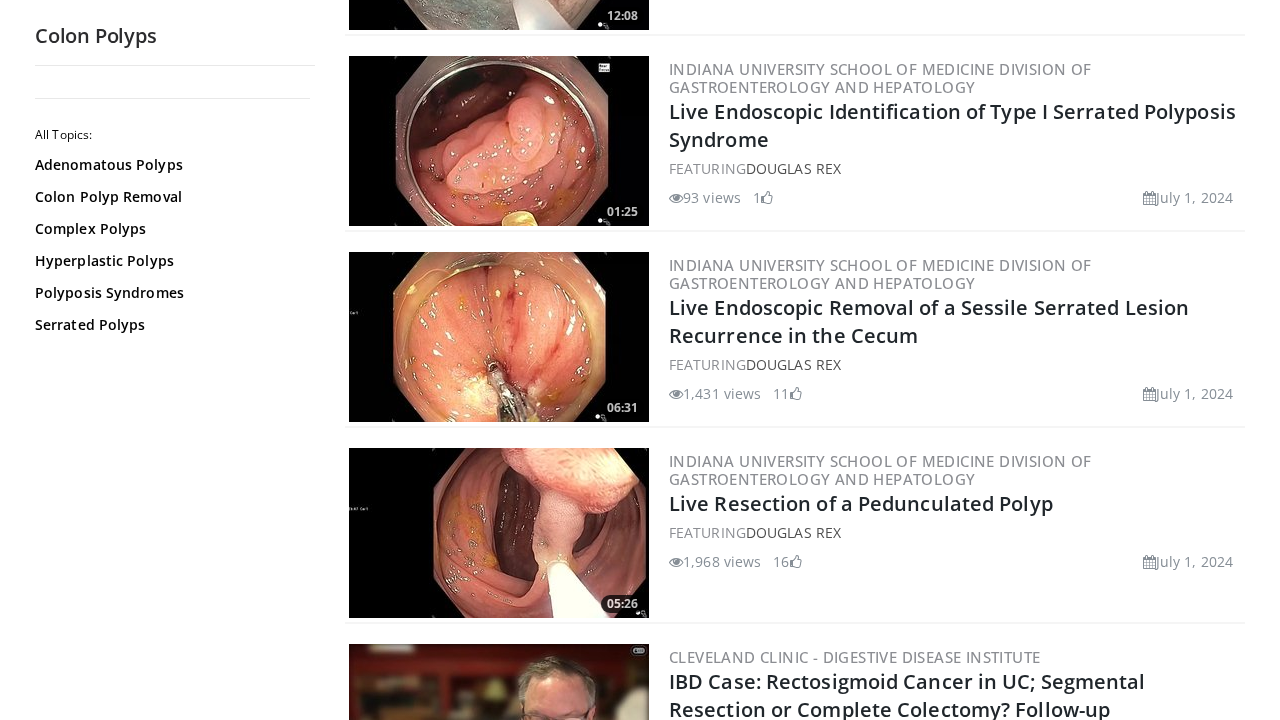 scroll, scrollTop: 3565, scrollLeft: 0, axis: vertical 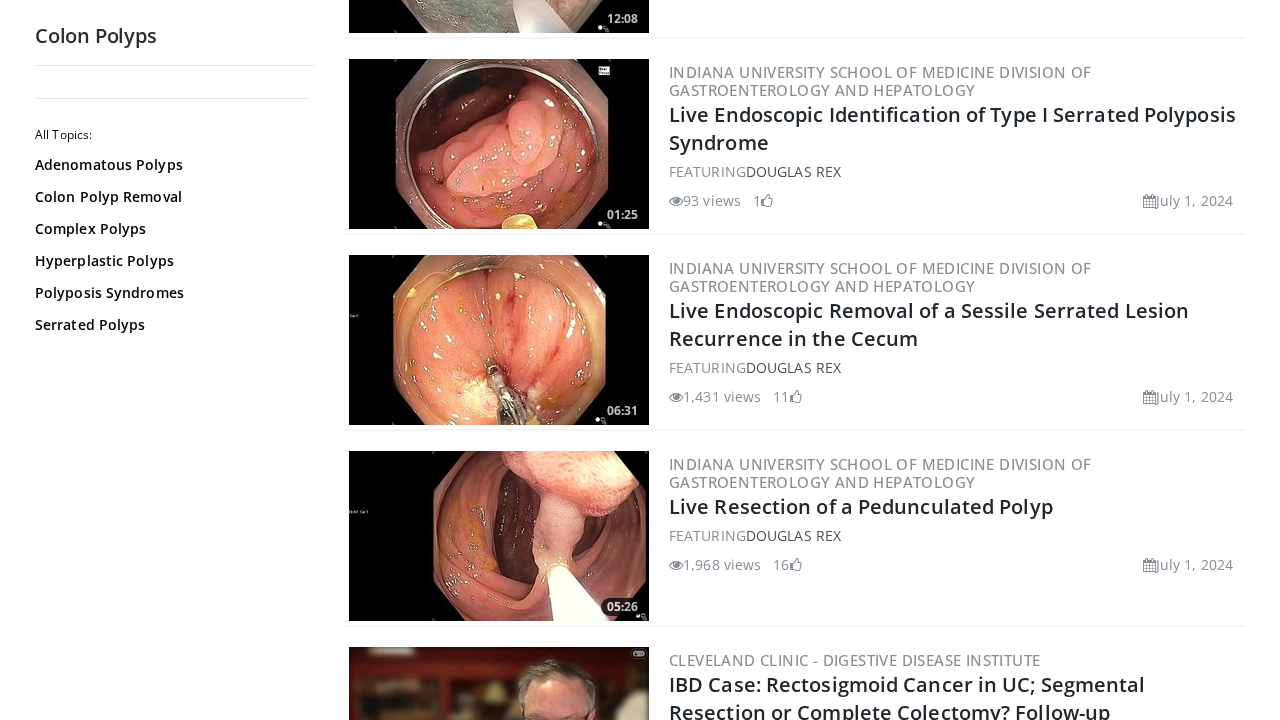 click at bounding box center (499, 144) 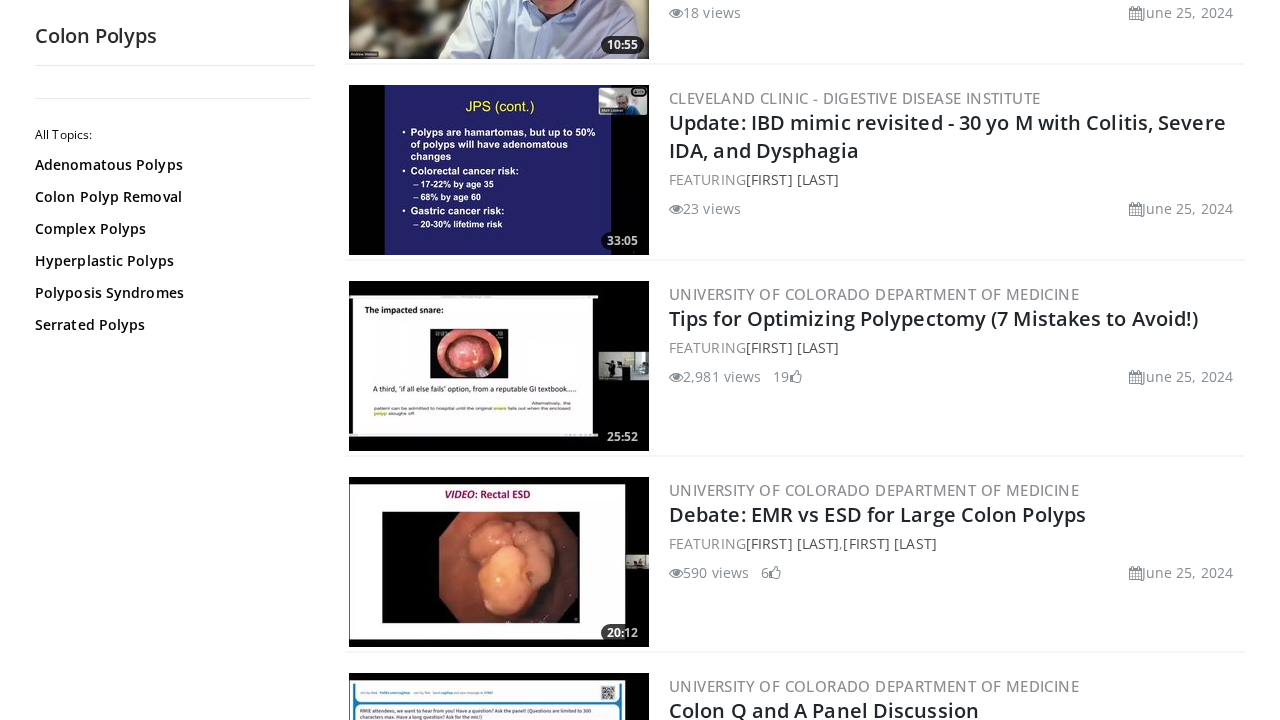 scroll, scrollTop: 4415, scrollLeft: 0, axis: vertical 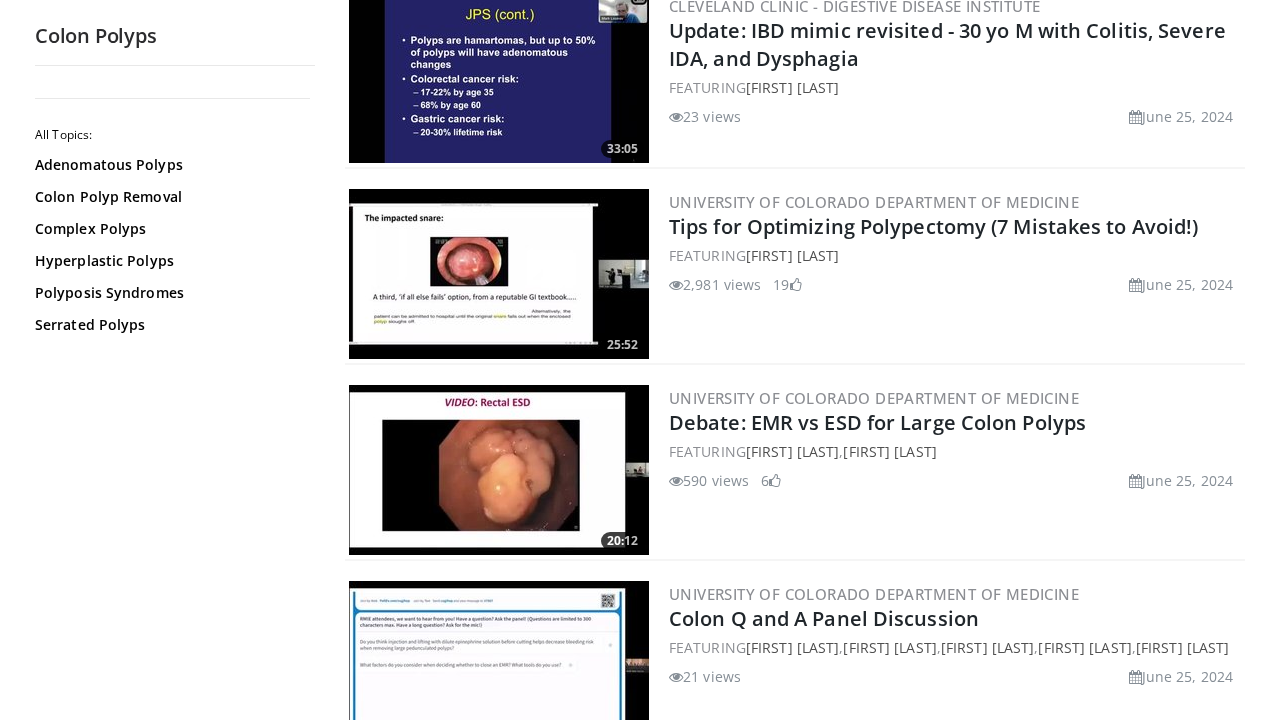 click at bounding box center (499, 274) 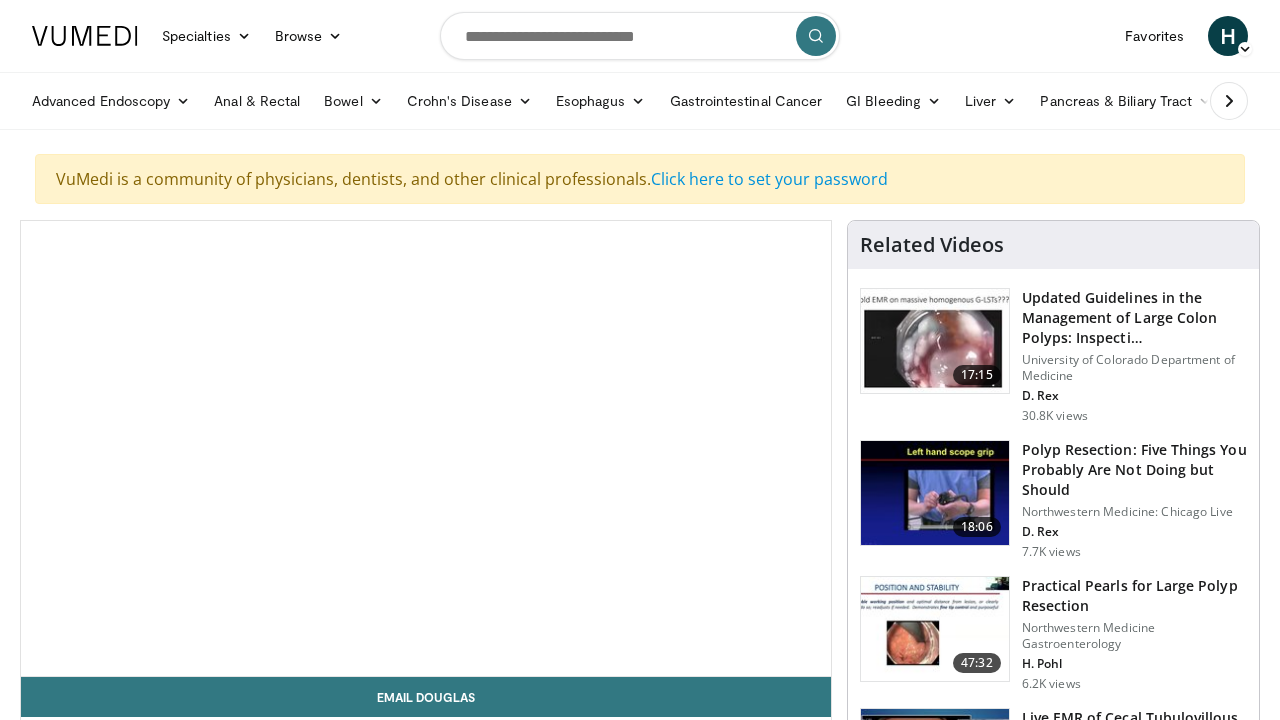 scroll, scrollTop: 0, scrollLeft: 0, axis: both 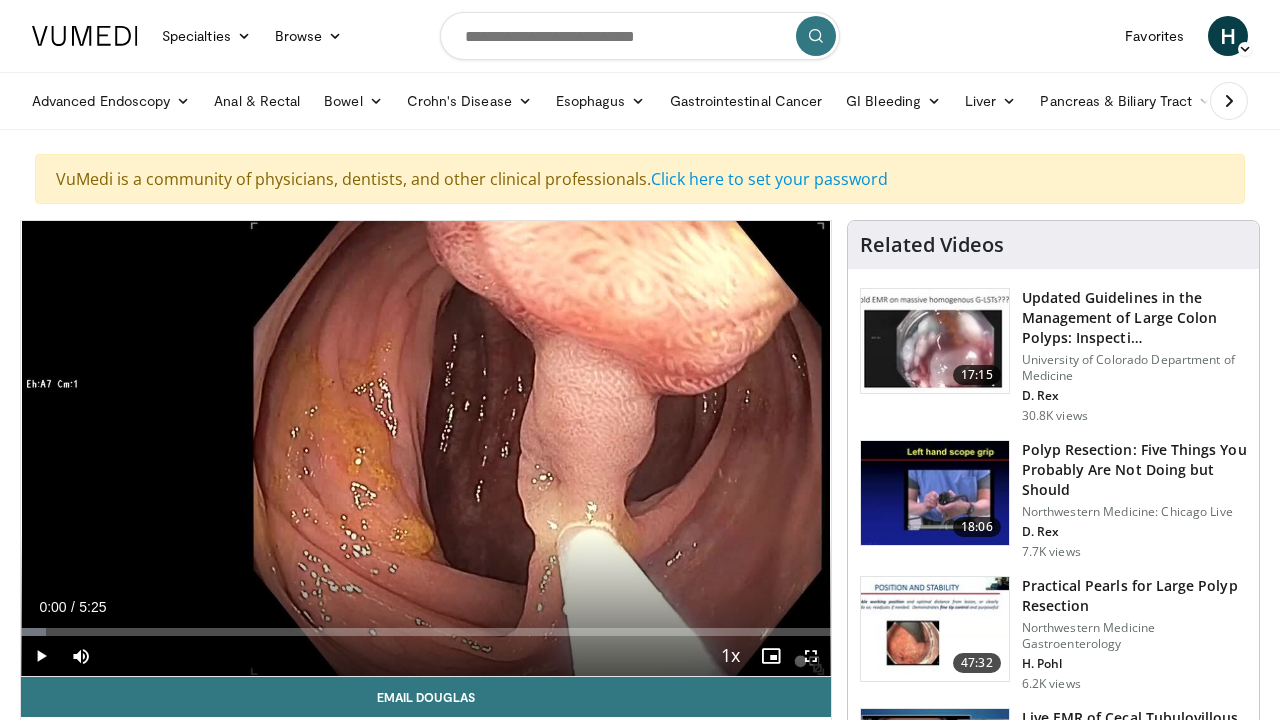 click at bounding box center (811, 656) 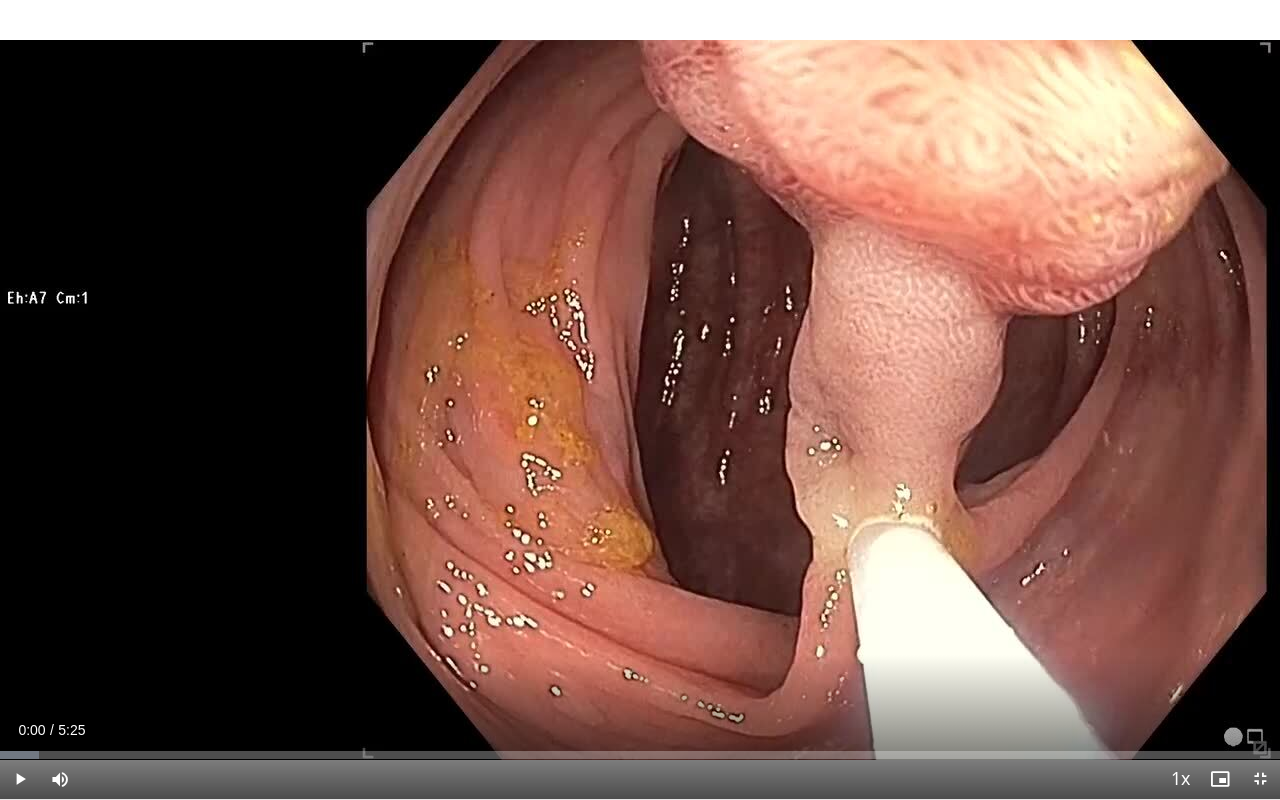 click at bounding box center (20, 779) 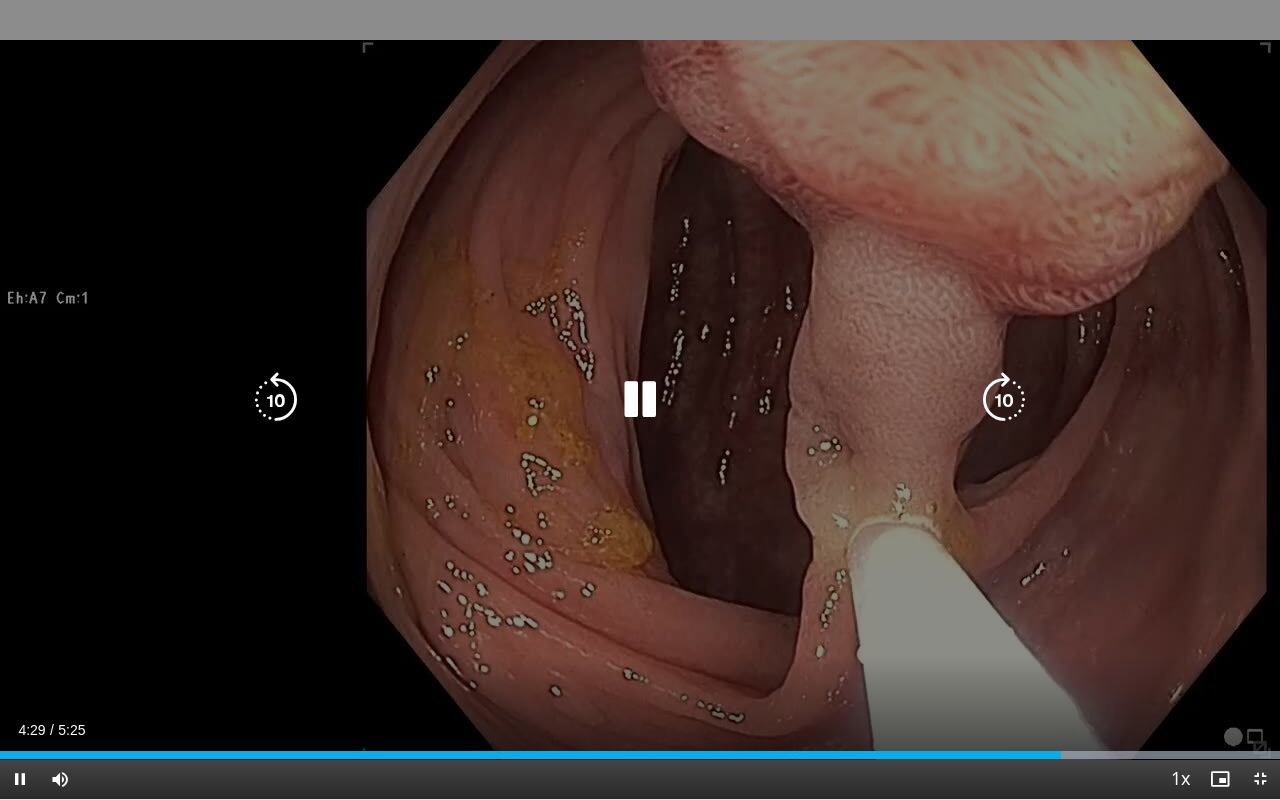 click on "10 seconds
Tap to unmute" at bounding box center [640, 399] 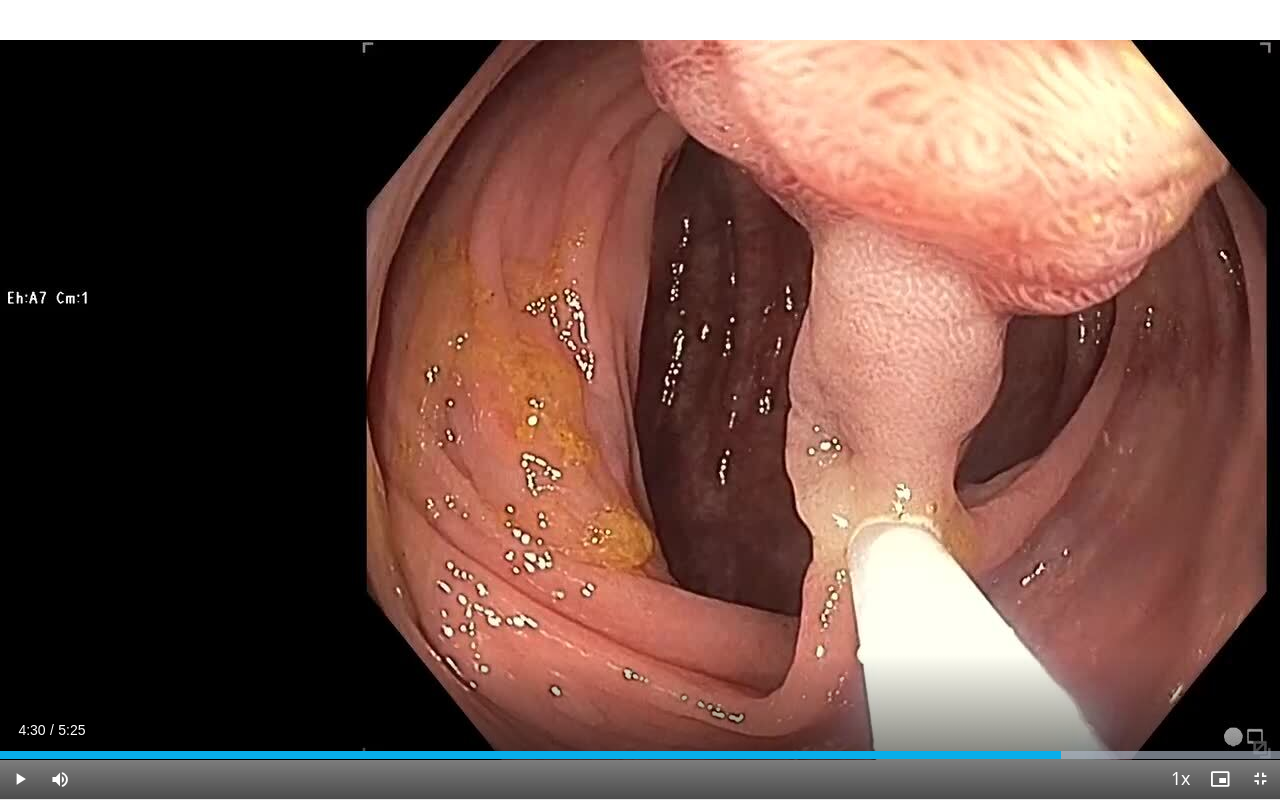 click on "10 seconds
Tap to unmute" at bounding box center [640, 399] 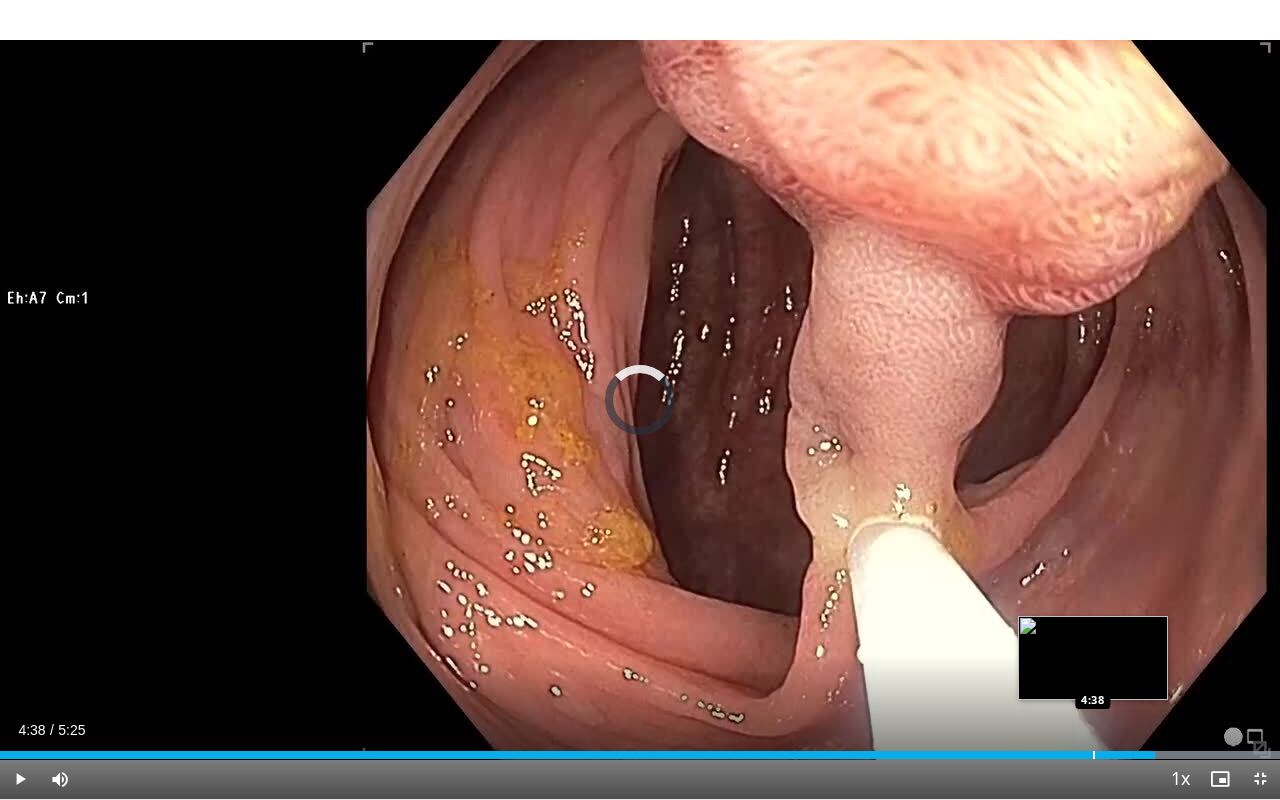 click at bounding box center [1094, 755] 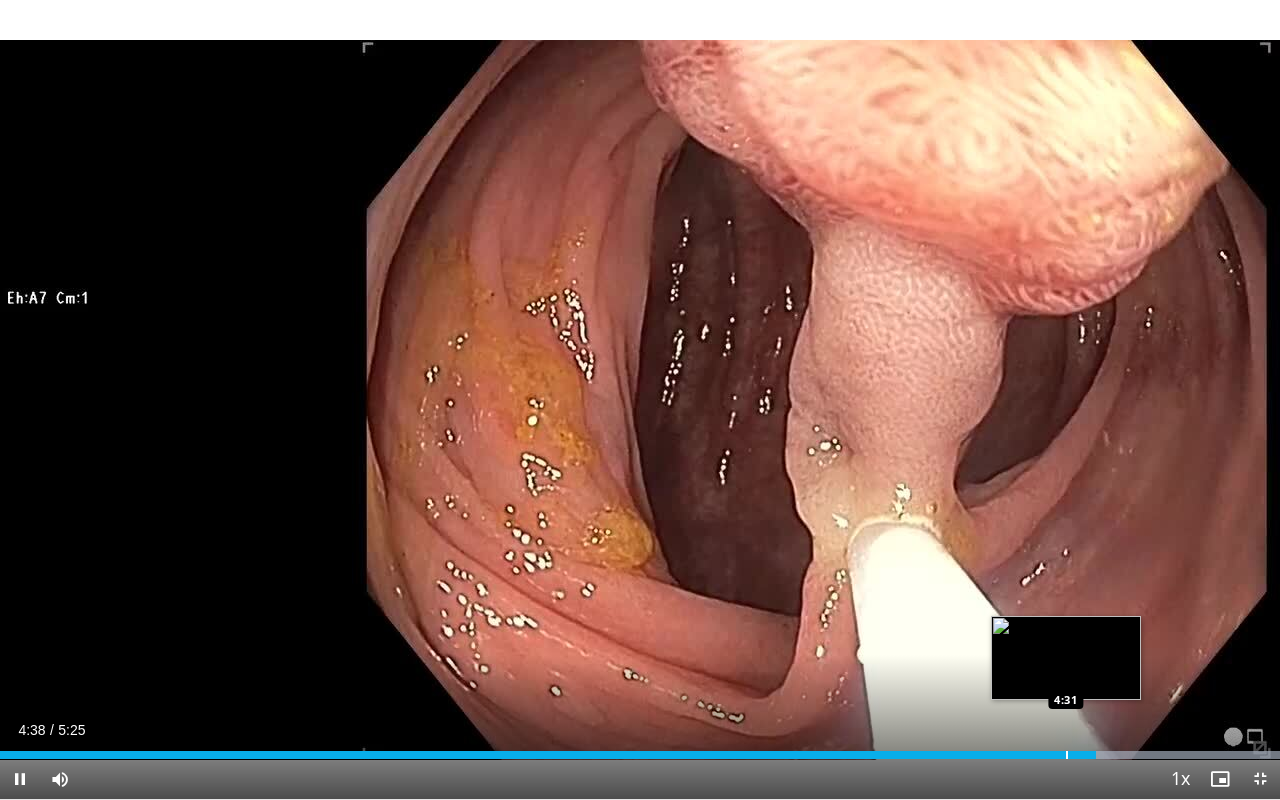 click at bounding box center [1067, 755] 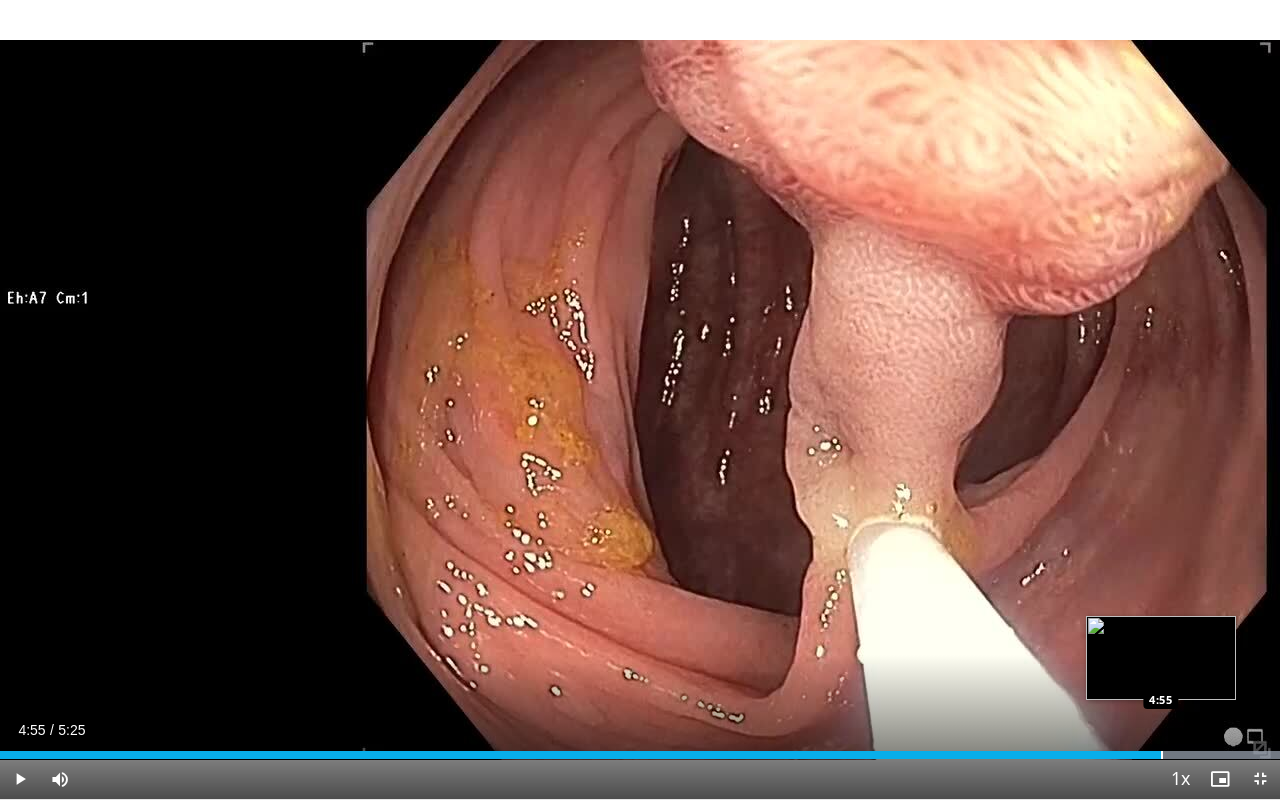 click on "Loaded :  99.98% 5:03 4:55" at bounding box center [640, 749] 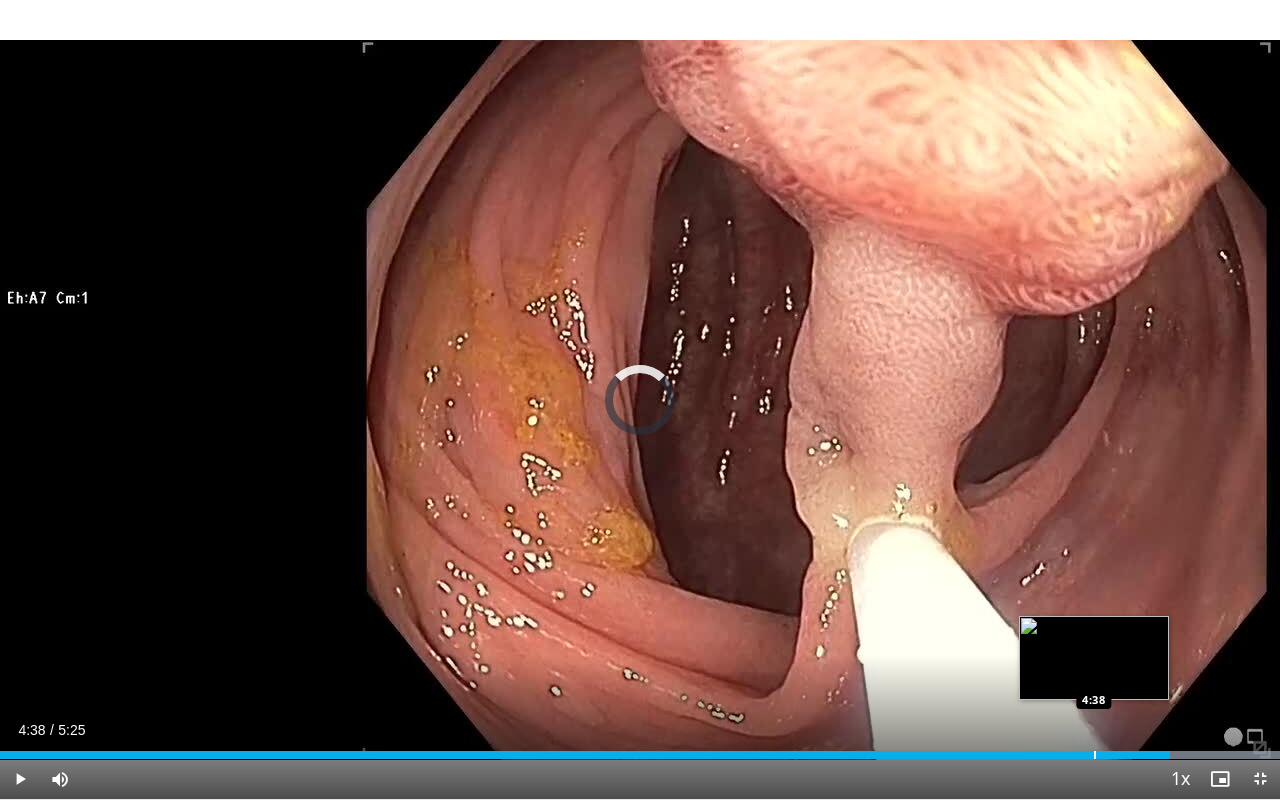 click at bounding box center [1095, 755] 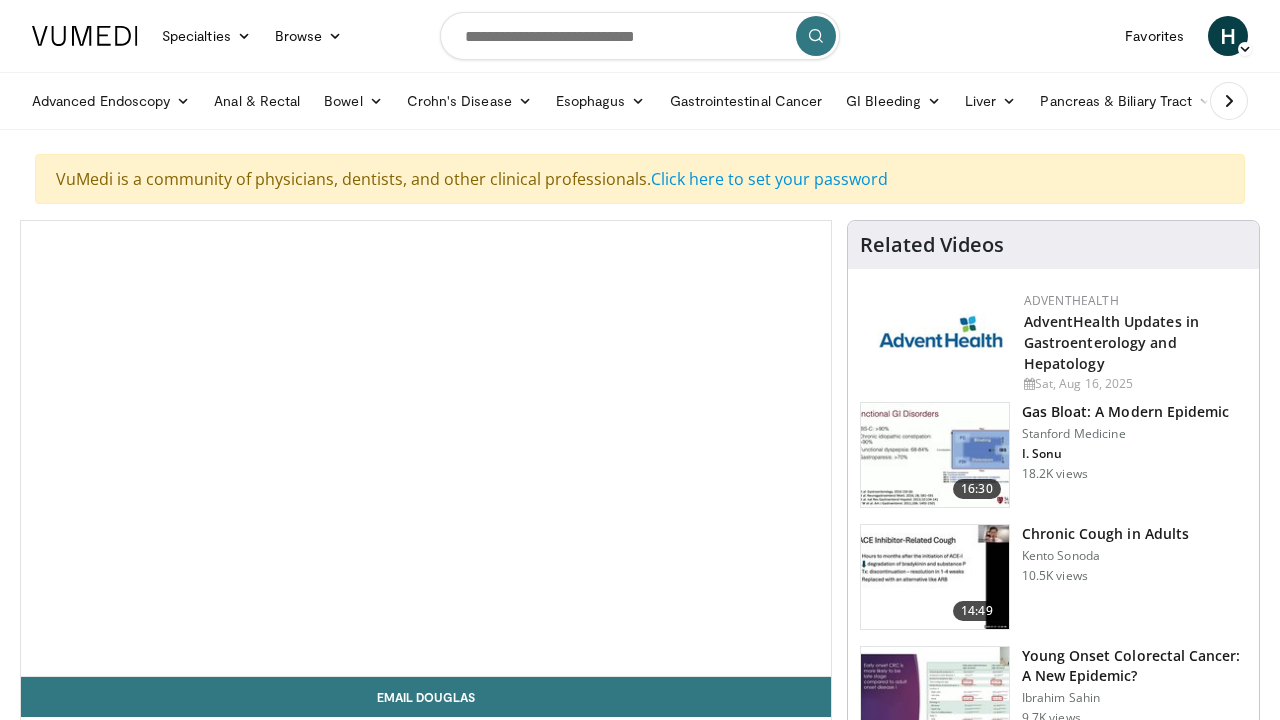 scroll, scrollTop: 0, scrollLeft: 0, axis: both 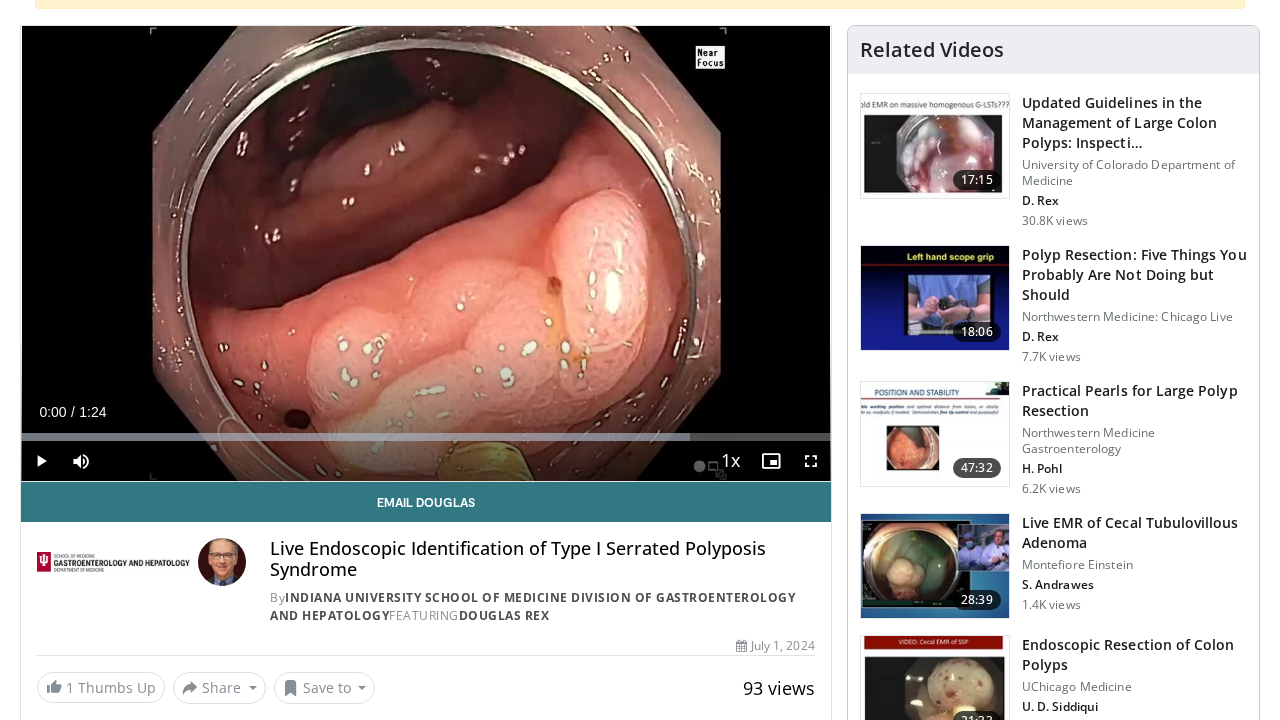 click at bounding box center [811, 461] 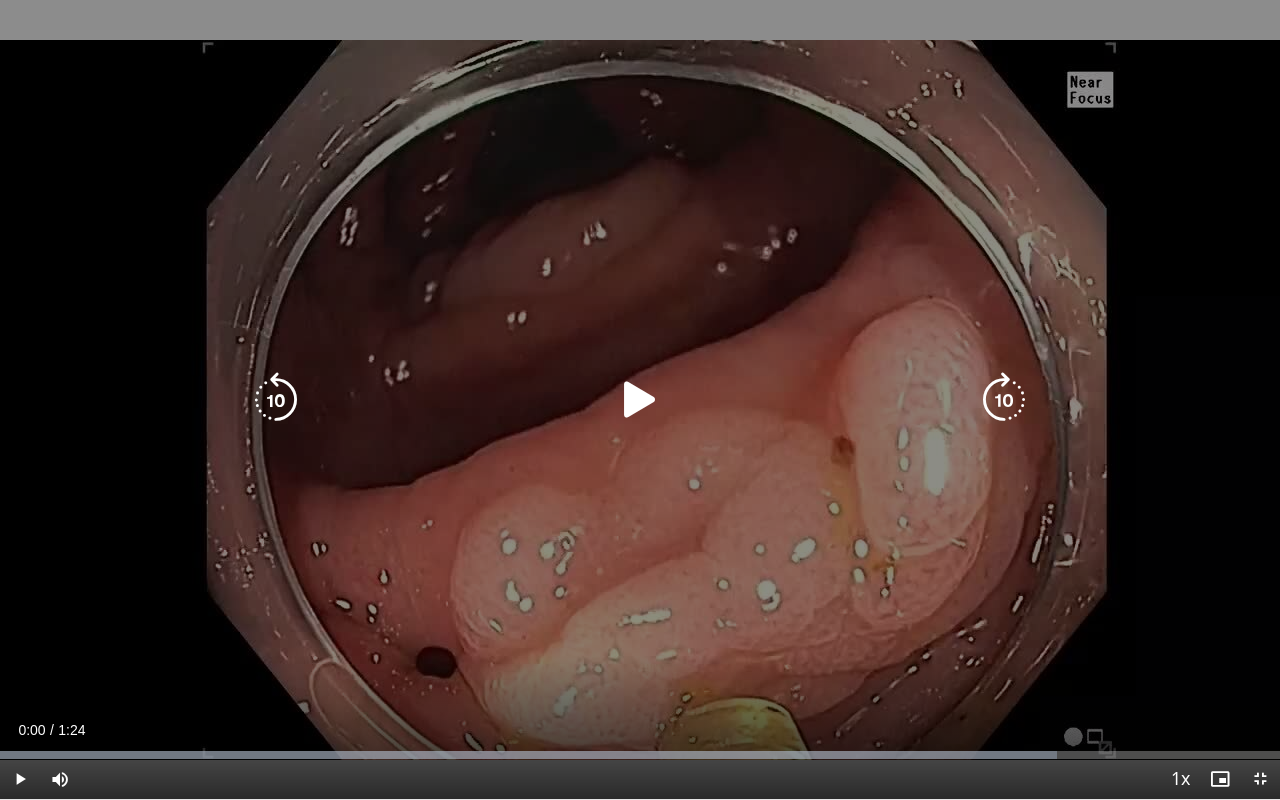 click at bounding box center [640, 400] 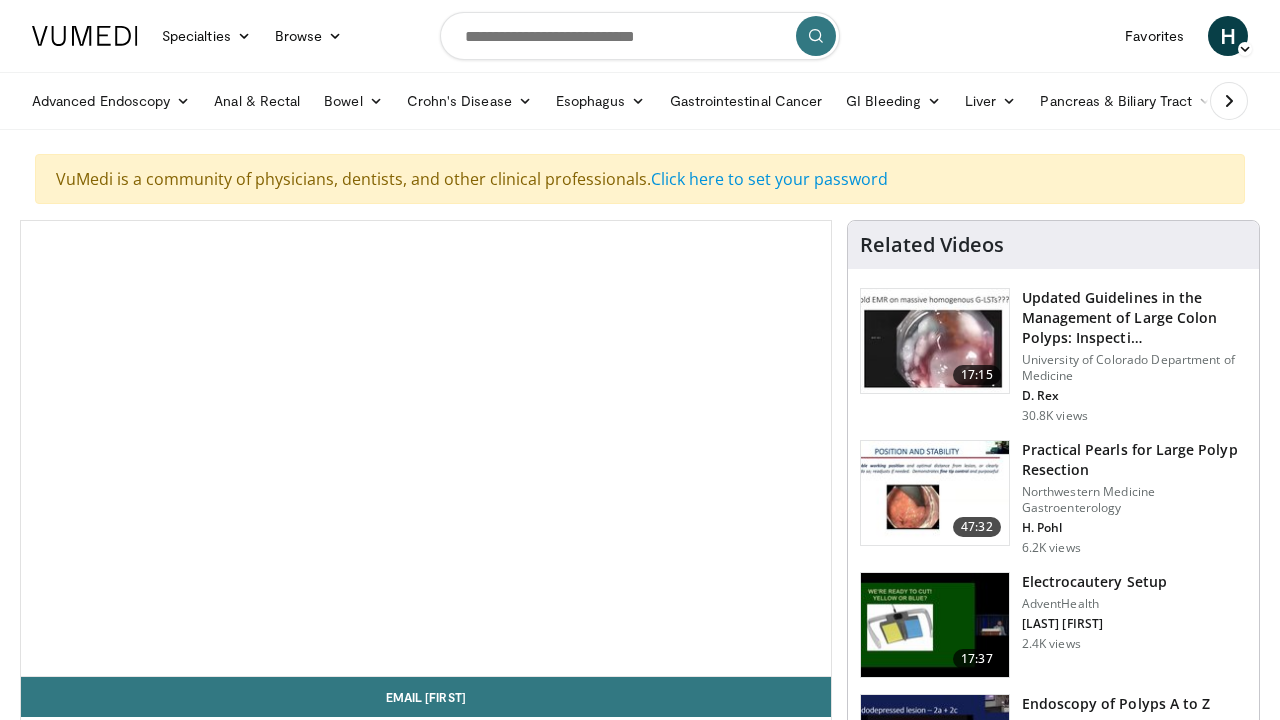 scroll, scrollTop: 0, scrollLeft: 0, axis: both 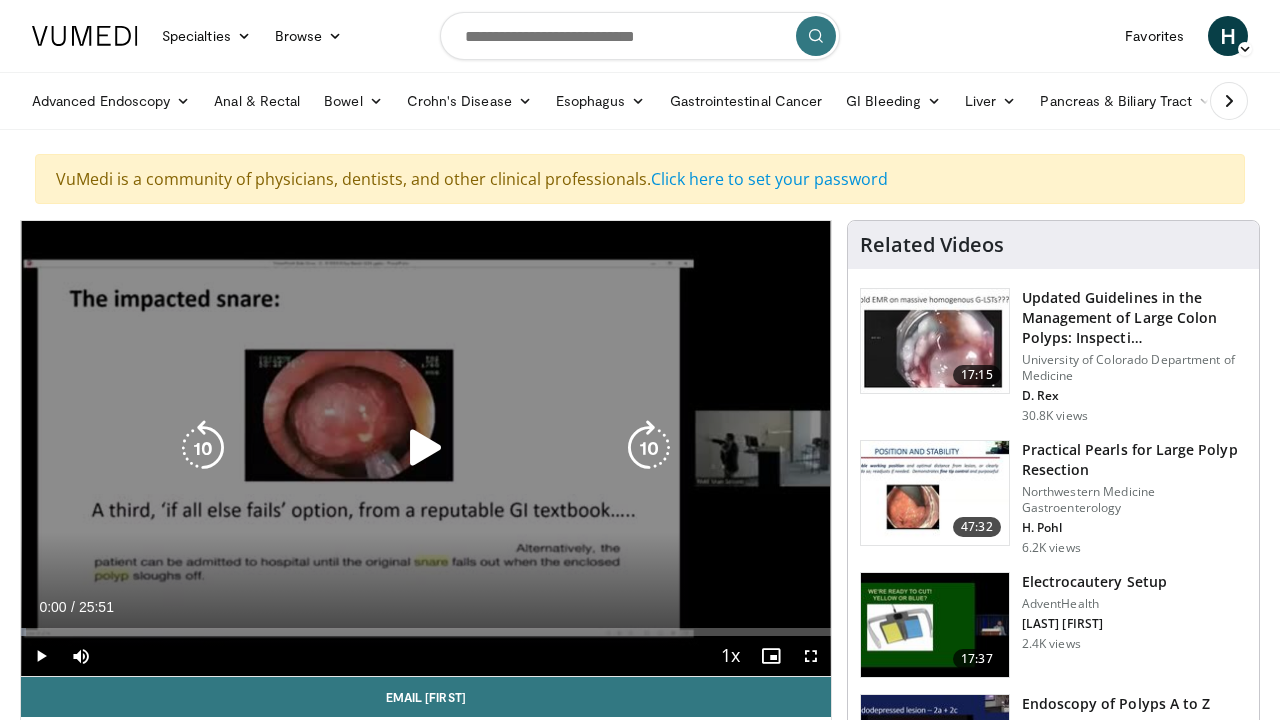 click at bounding box center (426, 448) 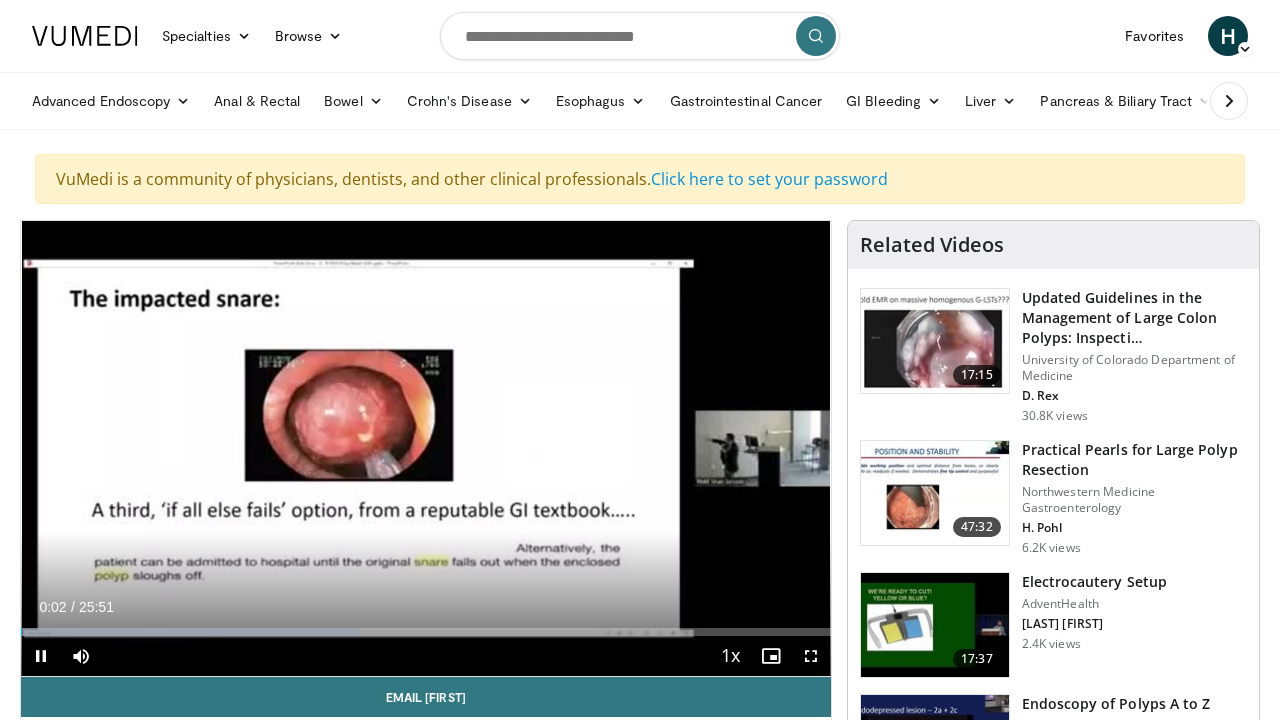 click at bounding box center [811, 656] 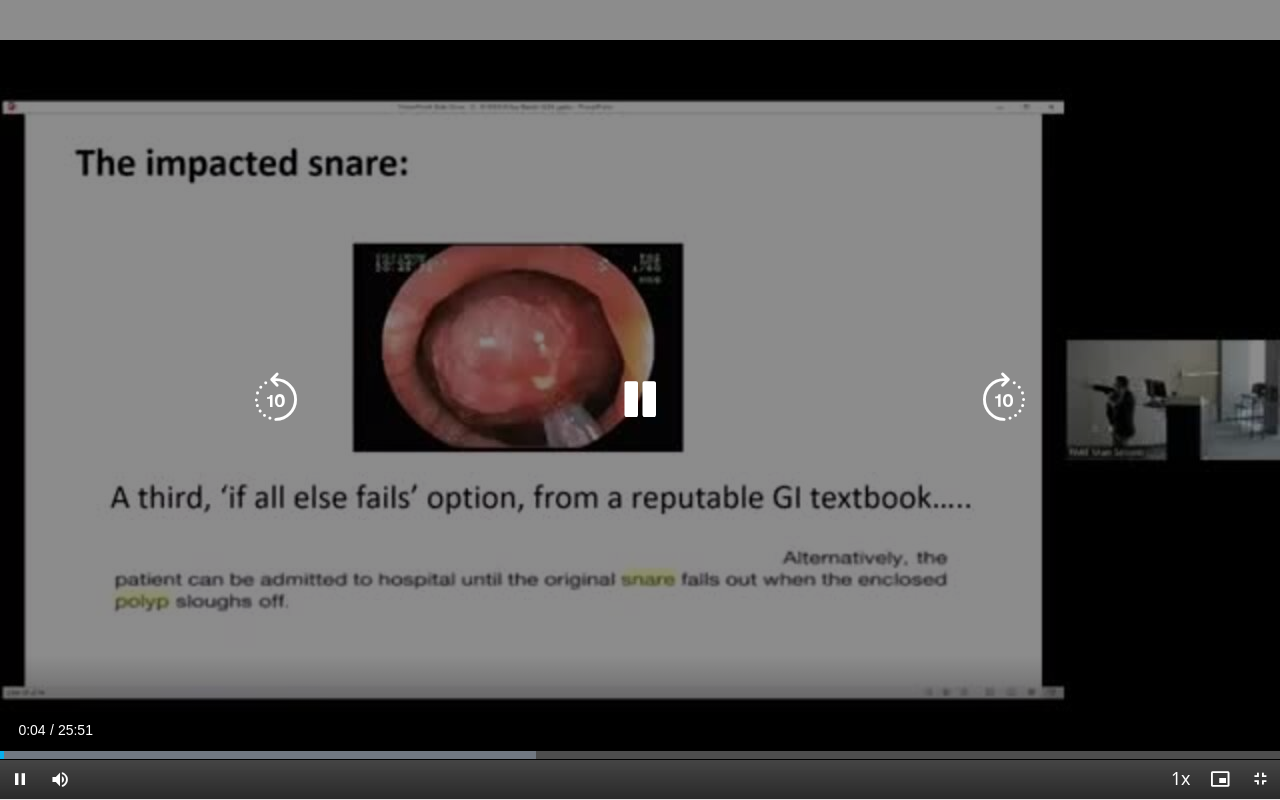 click on "10 seconds
Tap to unmute" at bounding box center (640, 399) 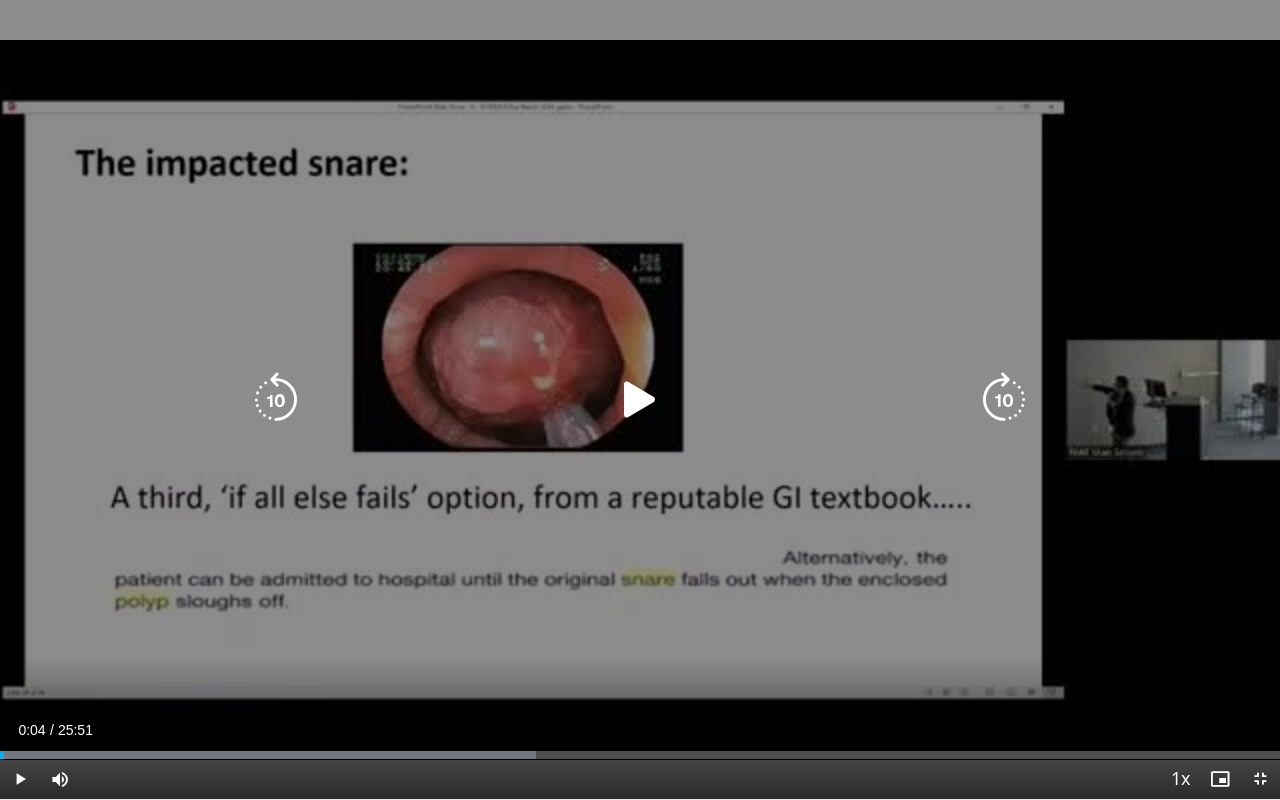 click on "10 seconds
Tap to unmute" at bounding box center (640, 399) 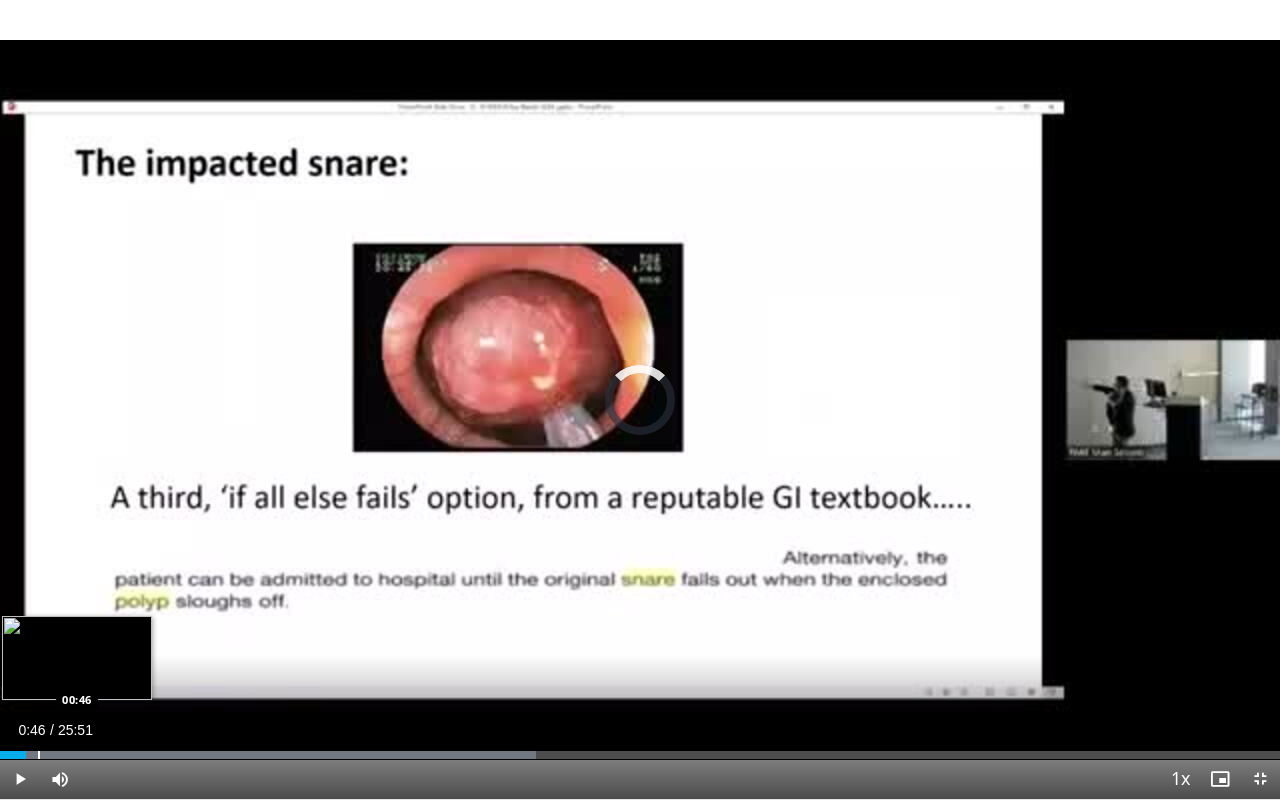 click on "Loaded :  41.90% 00:31 00:46" at bounding box center (640, 749) 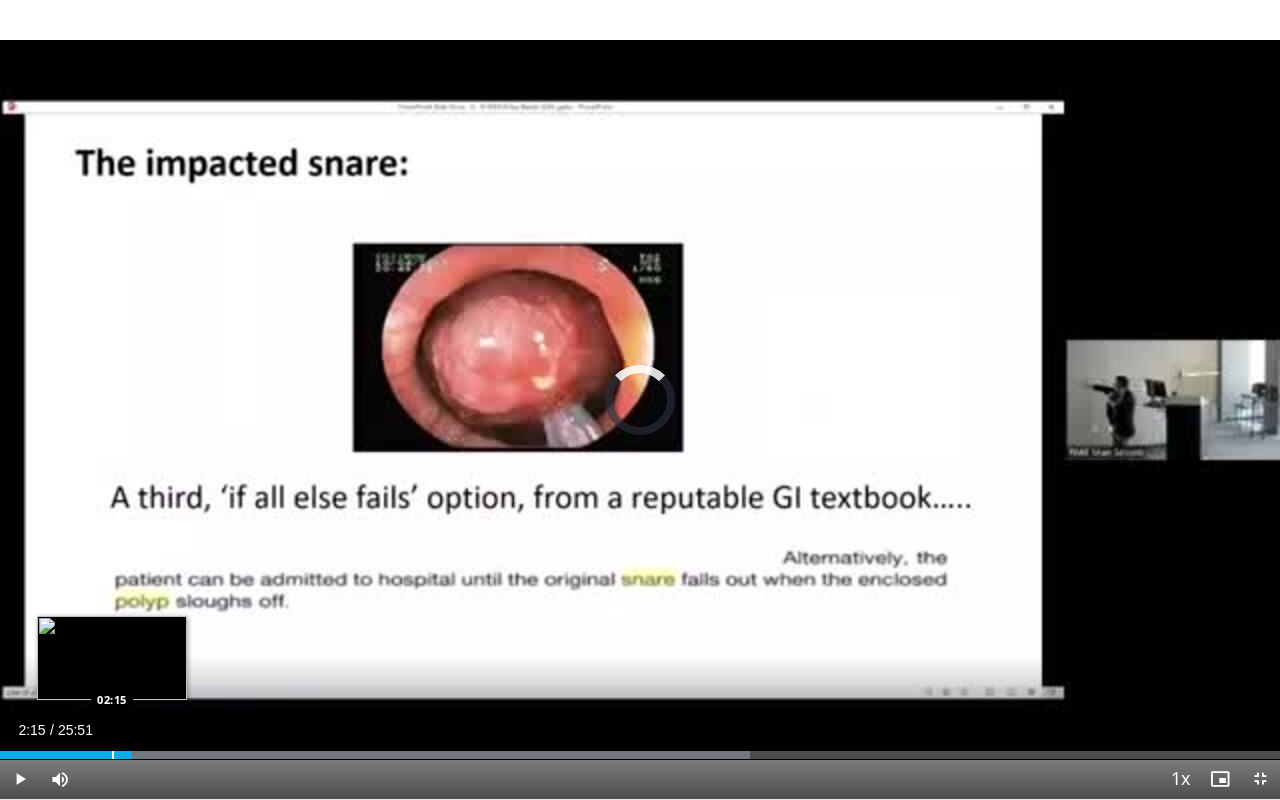 click on "Loaded :  58.57% 02:39 02:15" at bounding box center [640, 749] 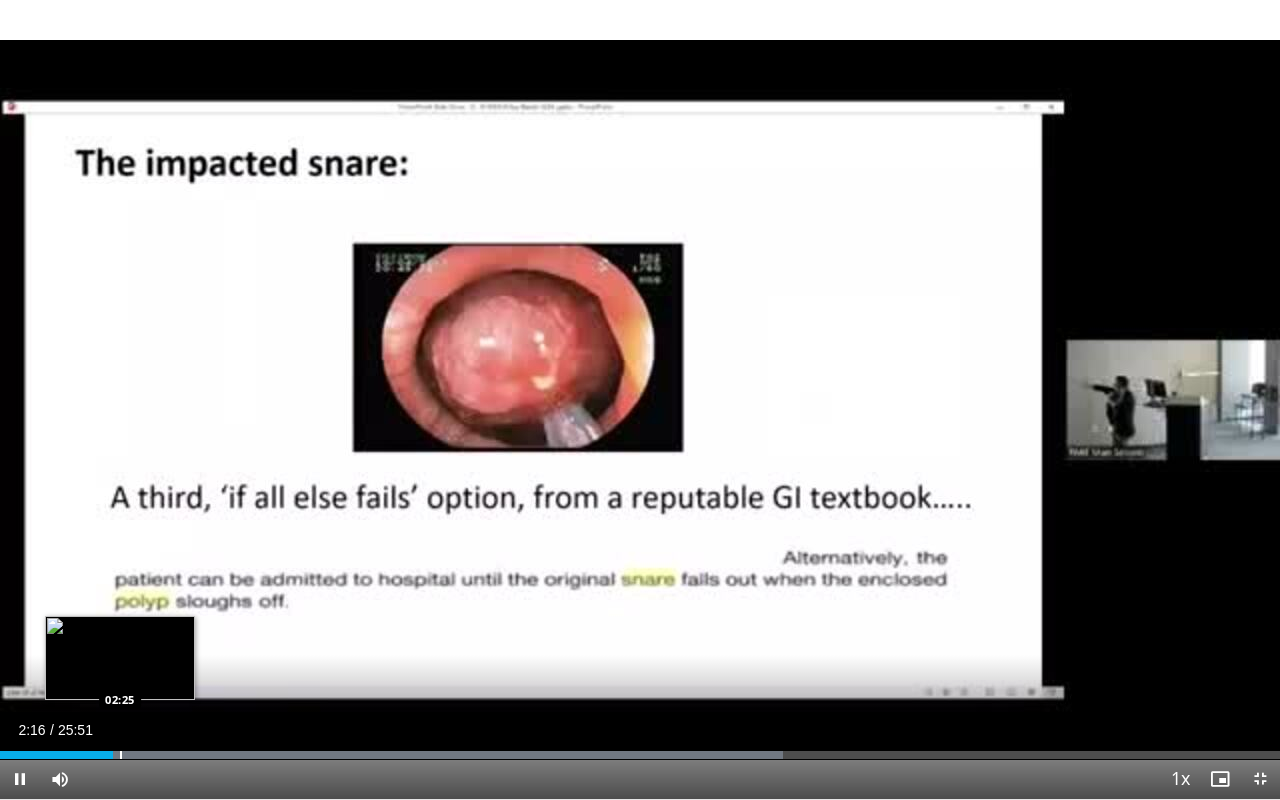 click on "Loaded :  61.14% 02:16 02:25" at bounding box center [640, 749] 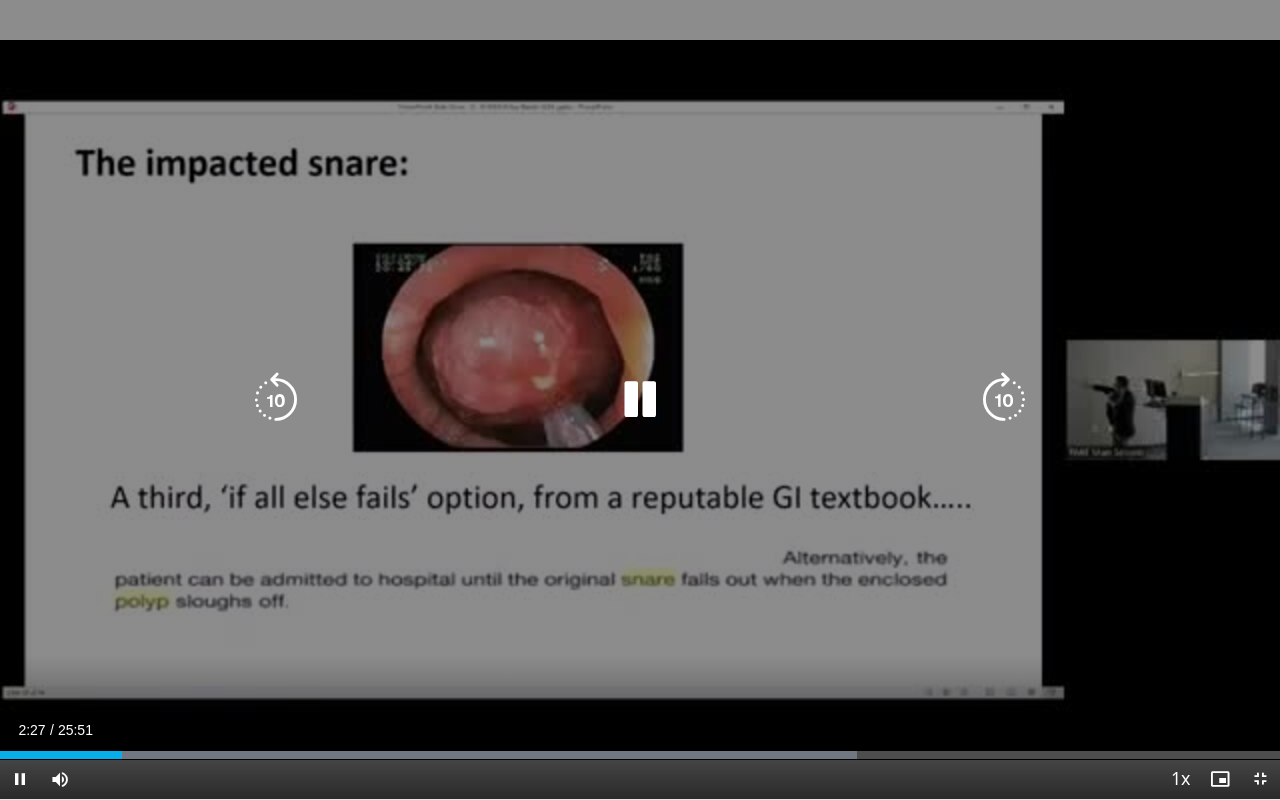click on "10 seconds
Tap to unmute" at bounding box center (640, 399) 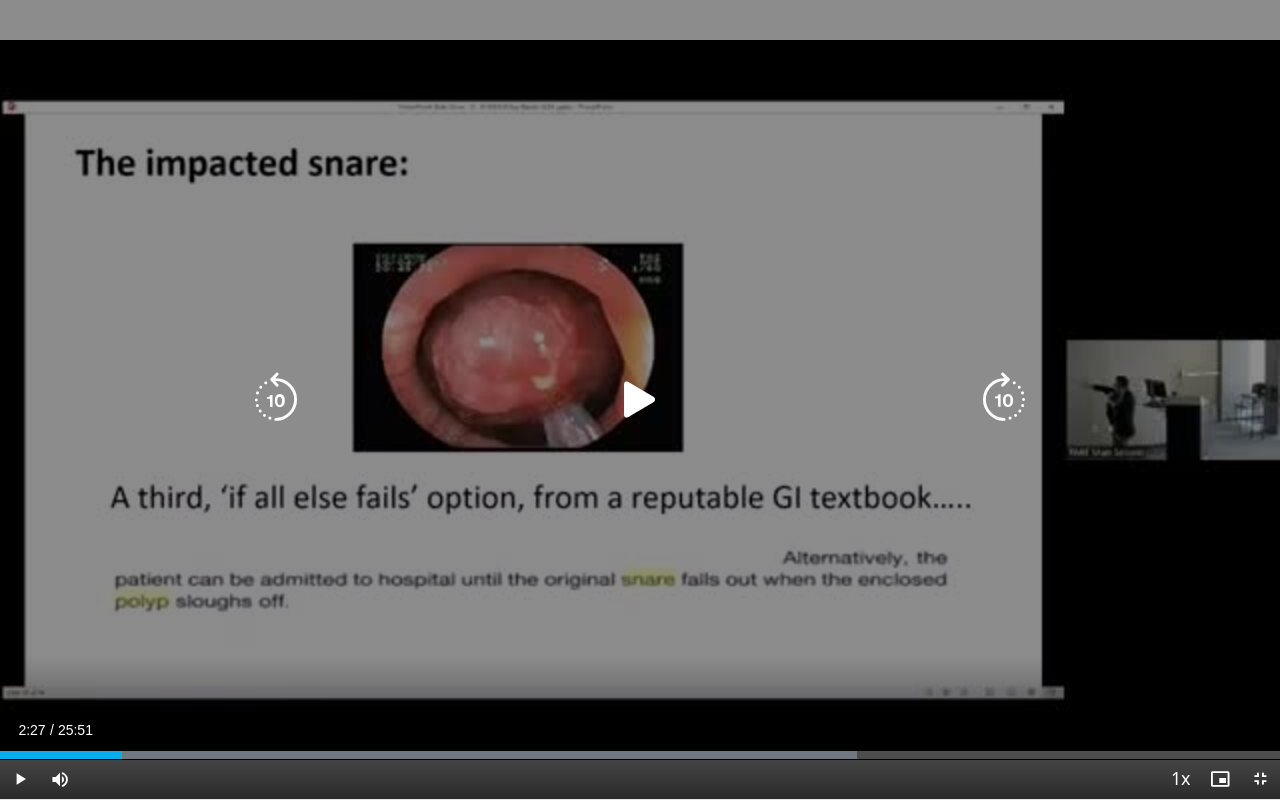 click on "10 seconds
Tap to unmute" at bounding box center (640, 399) 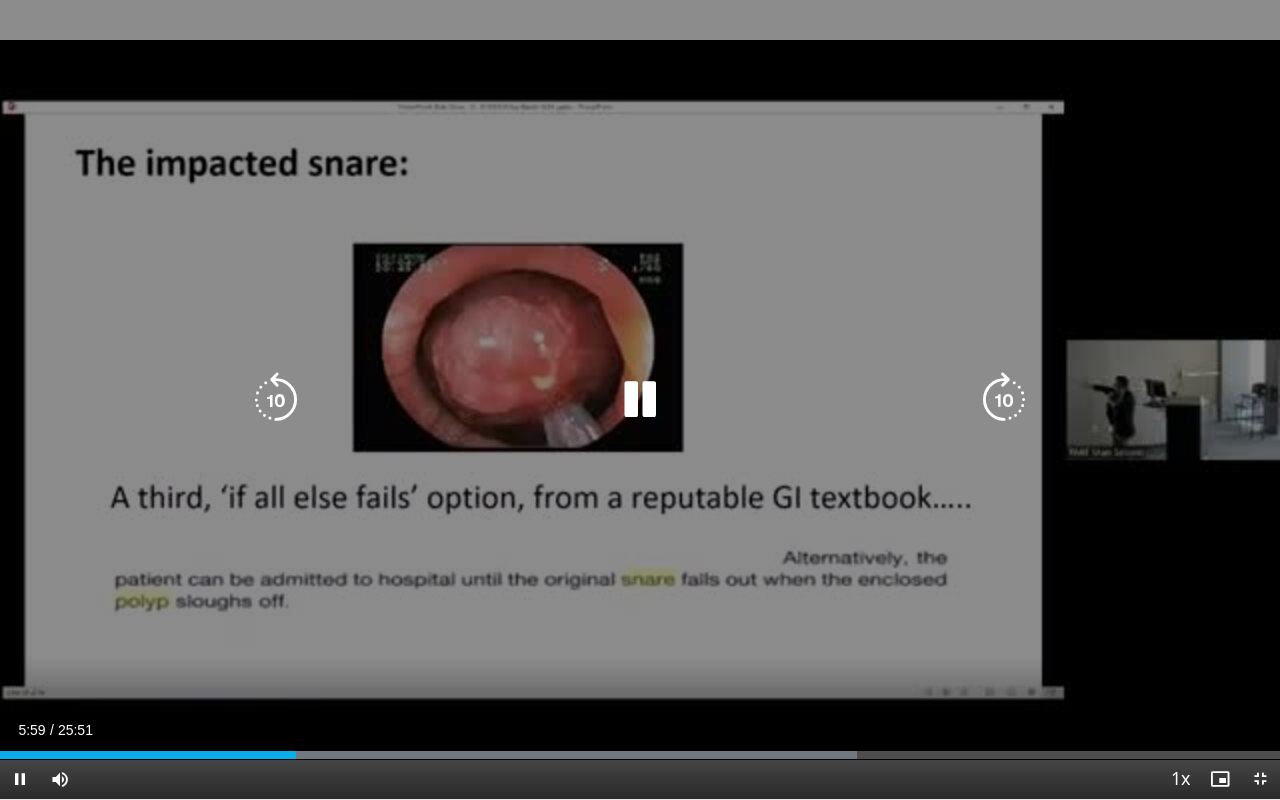 click on "10 seconds
Tap to unmute" at bounding box center (640, 399) 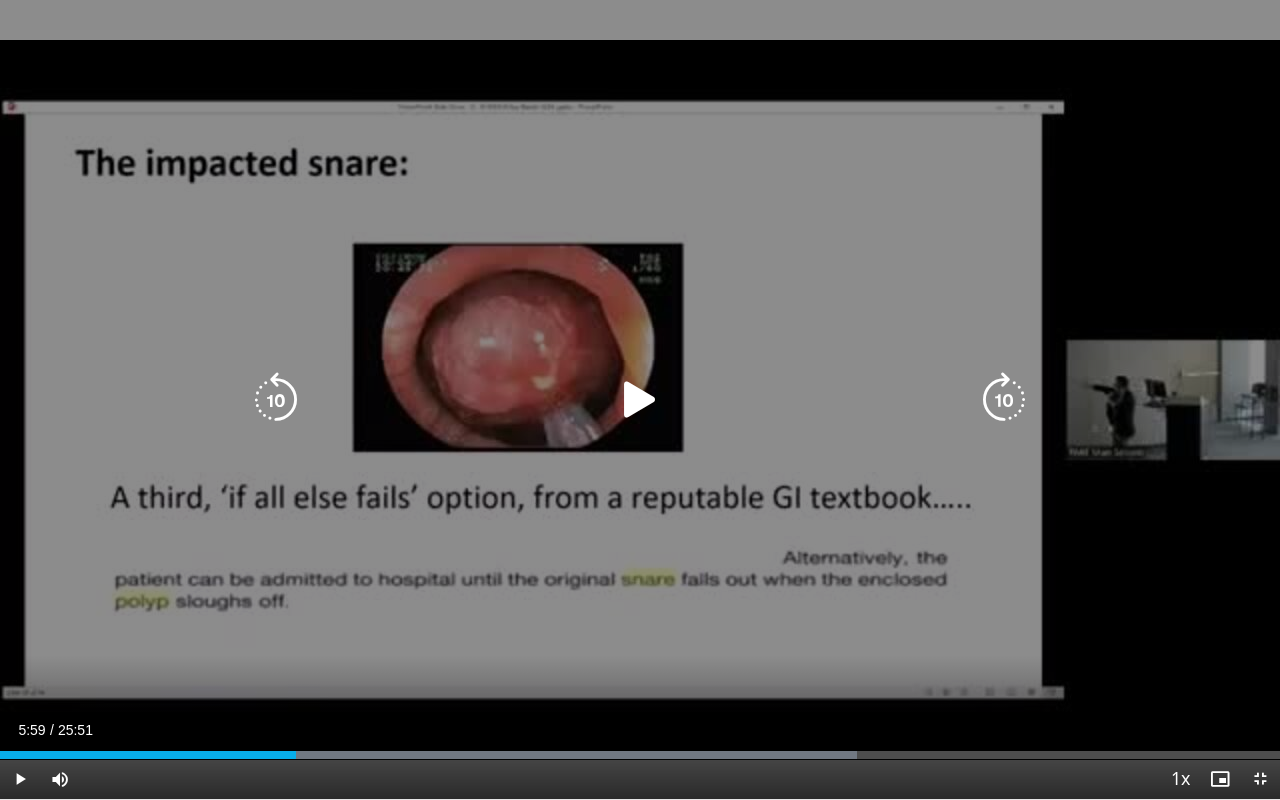 click on "10 seconds
Tap to unmute" at bounding box center [640, 399] 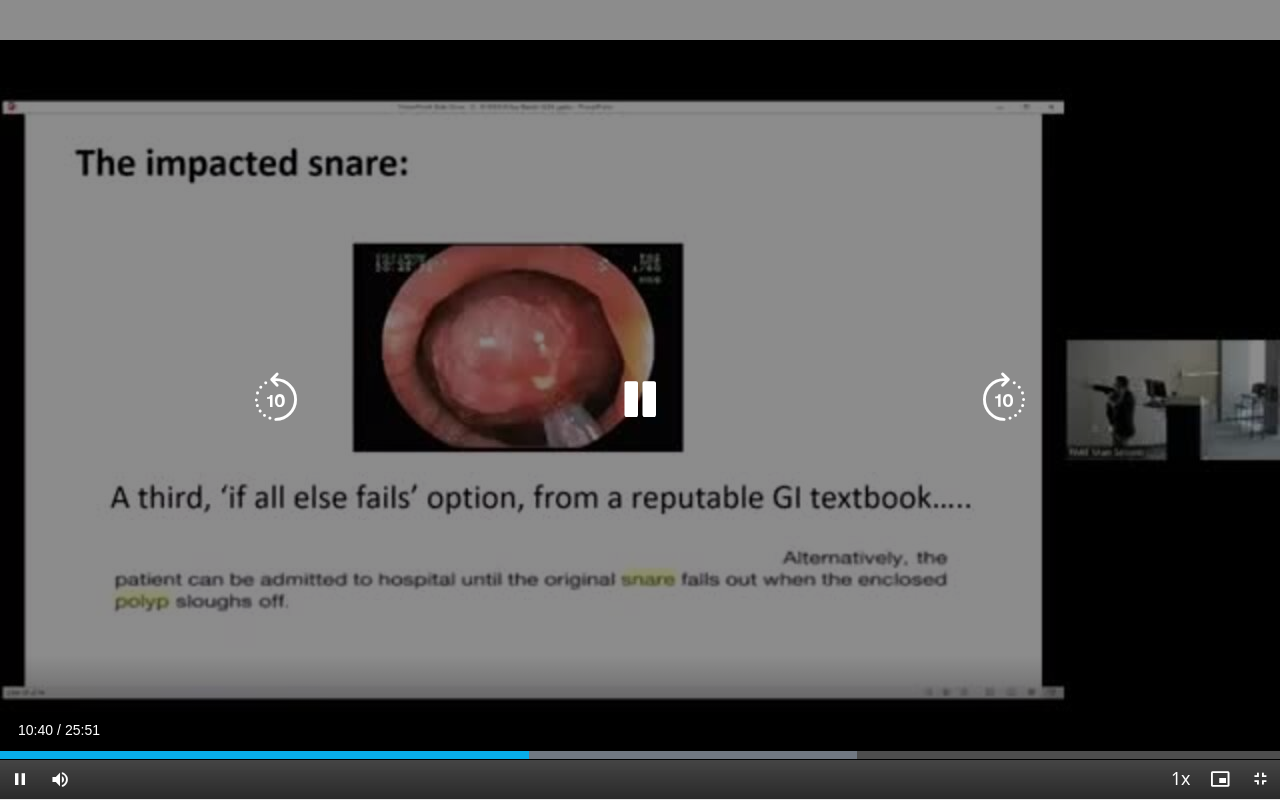 click at bounding box center [640, 400] 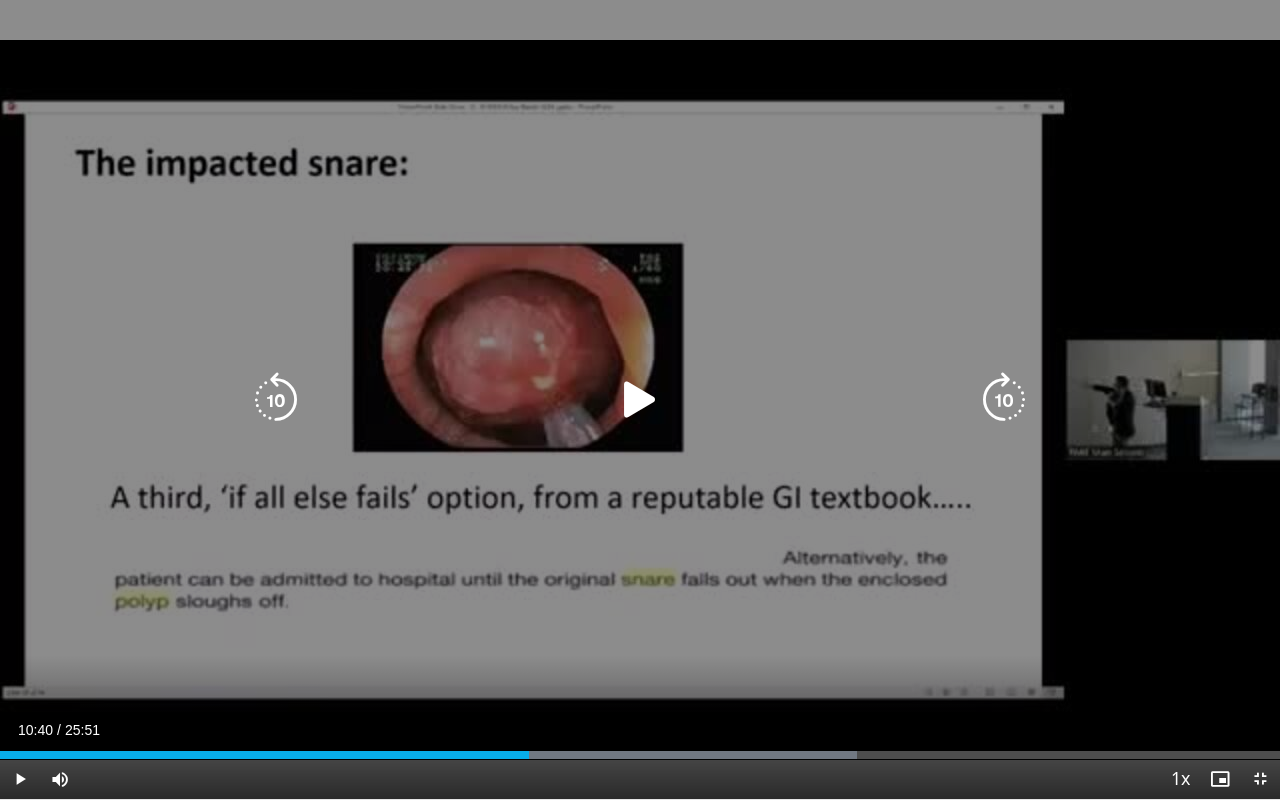 click on "10 seconds
Tap to unmute" at bounding box center [640, 399] 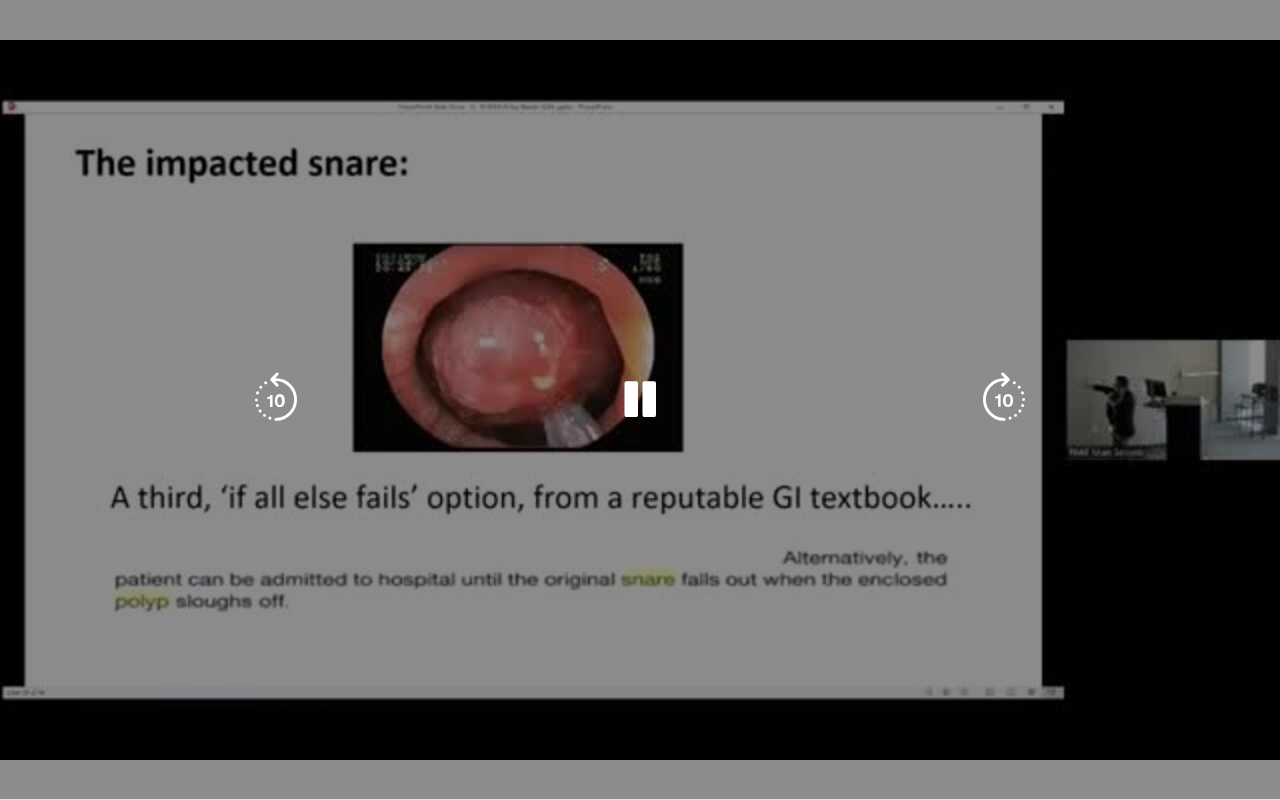 click on "10 seconds
Tap to unmute" at bounding box center [640, 399] 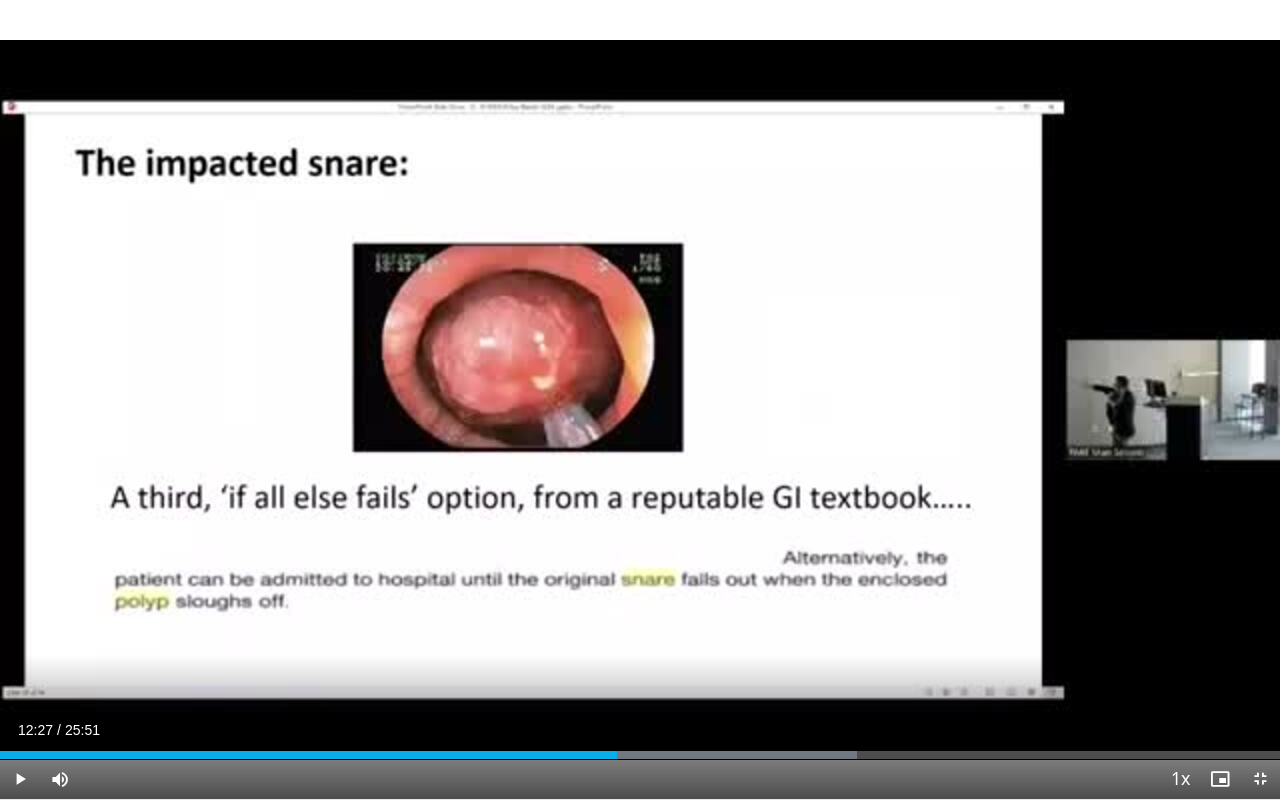 click on "10 seconds
Tap to unmute" at bounding box center [640, 399] 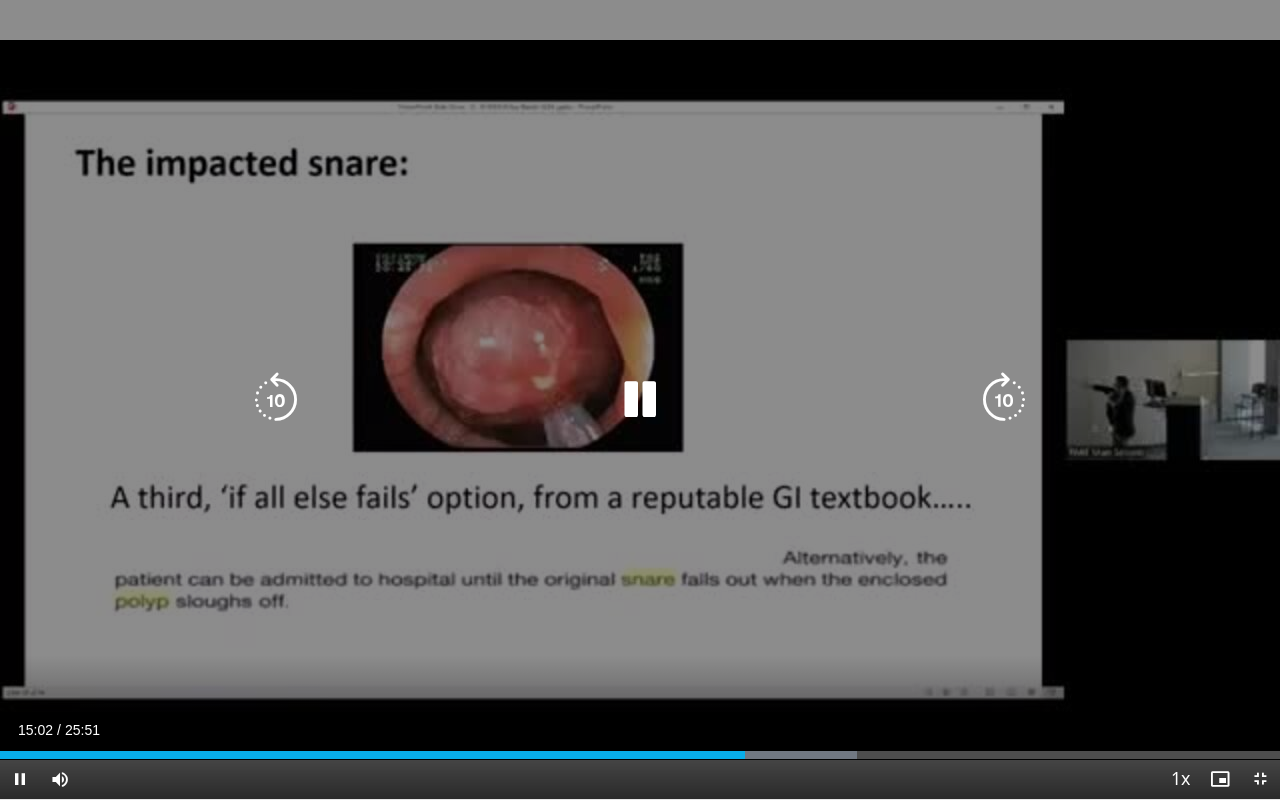 click on "10 seconds
Tap to unmute" at bounding box center (640, 399) 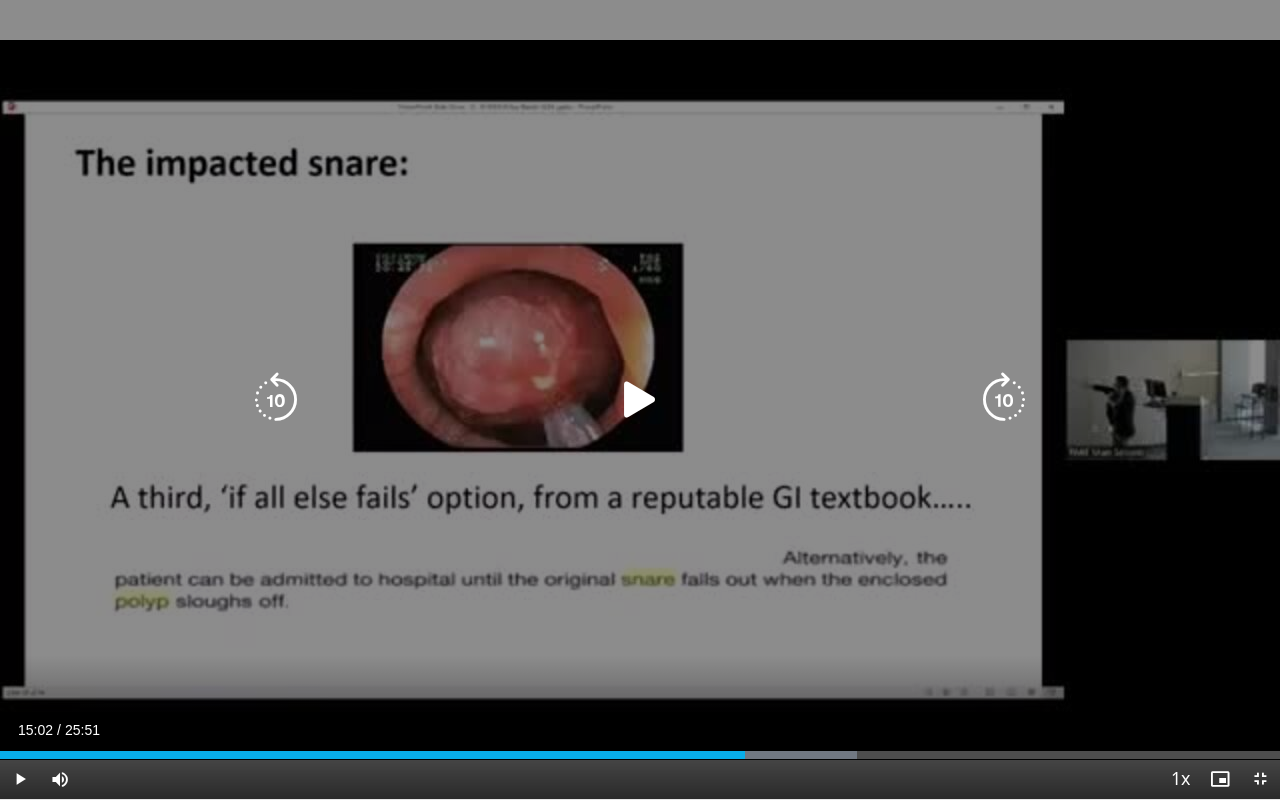 click on "10 seconds
Tap to unmute" at bounding box center (640, 399) 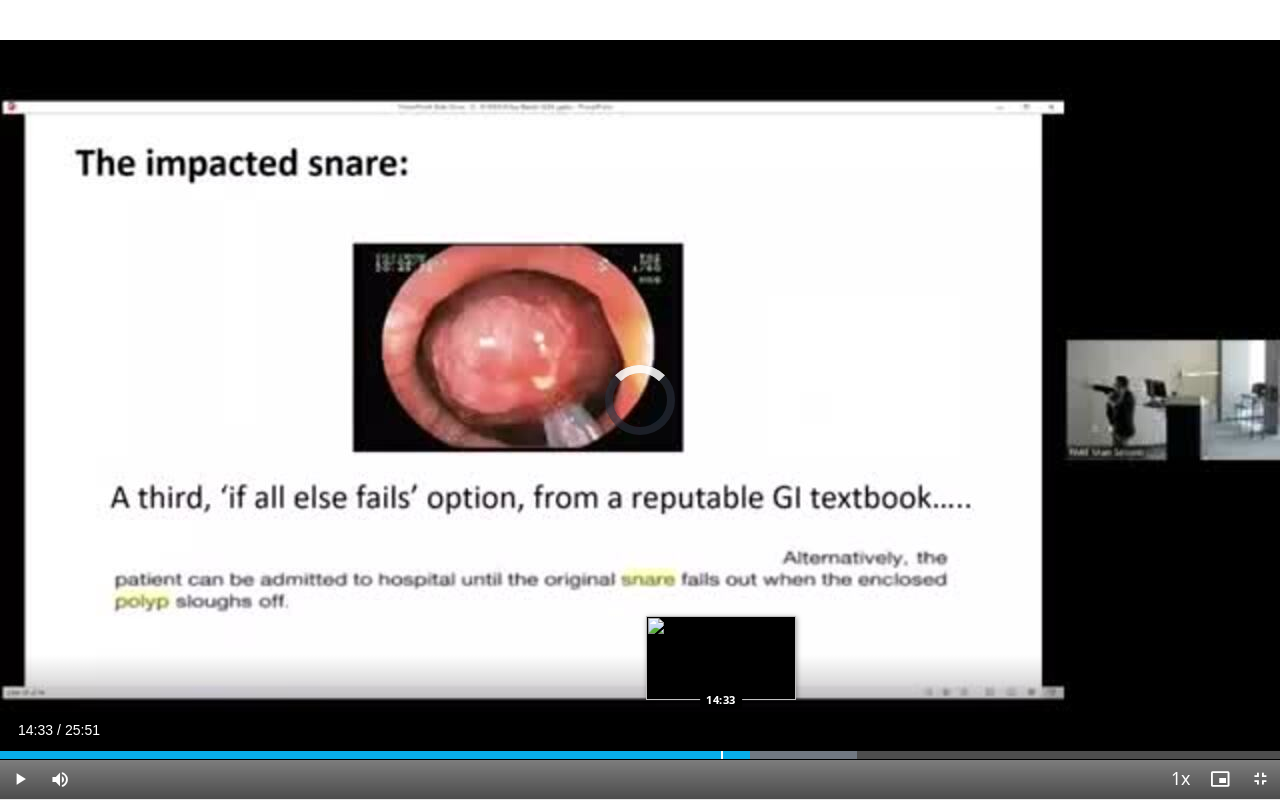 click at bounding box center [722, 755] 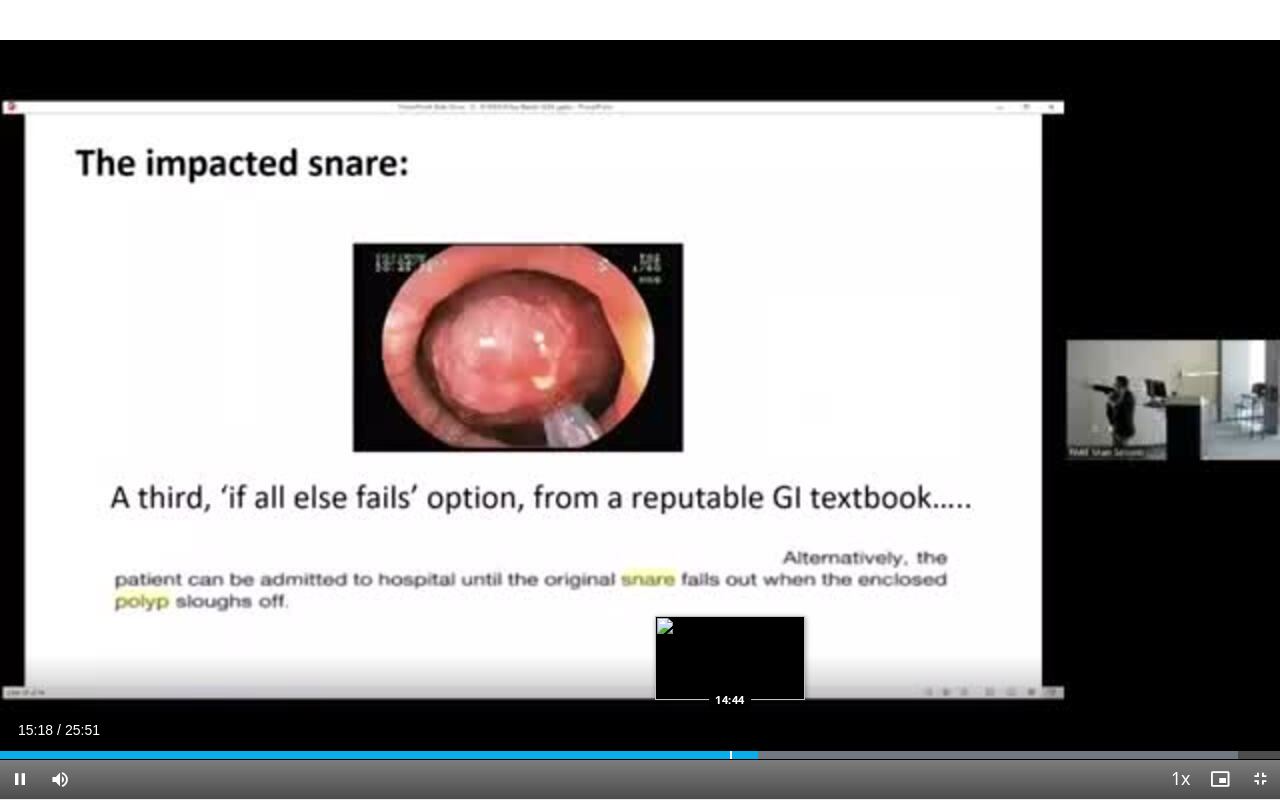 click at bounding box center (731, 755) 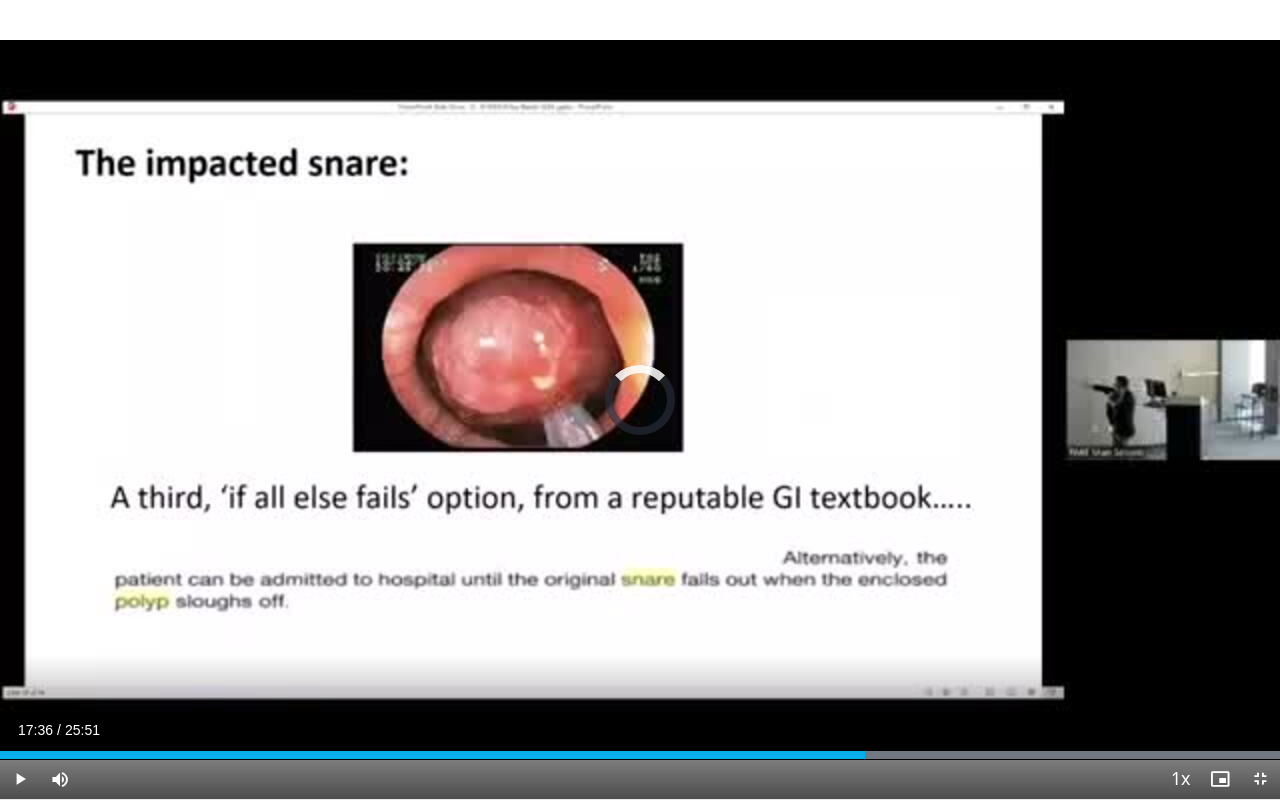 click at bounding box center (873, 755) 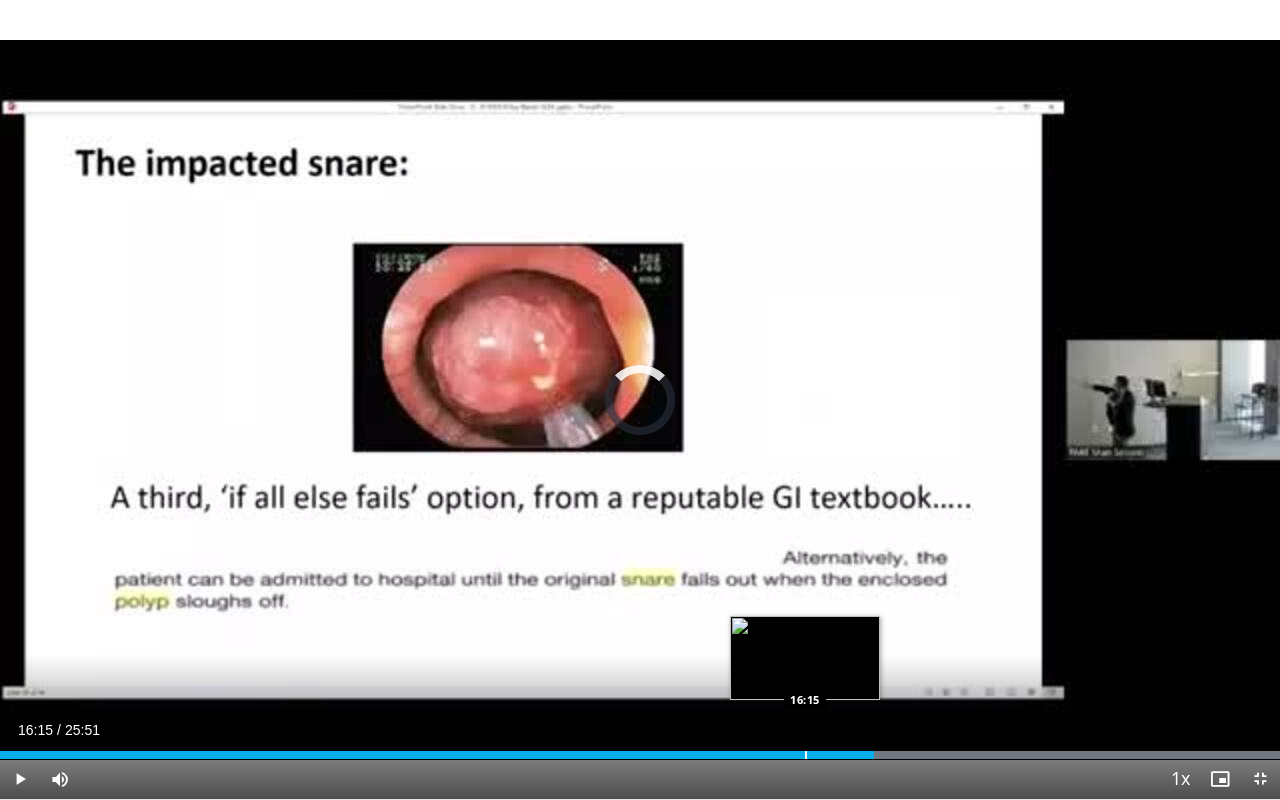 click at bounding box center (806, 755) 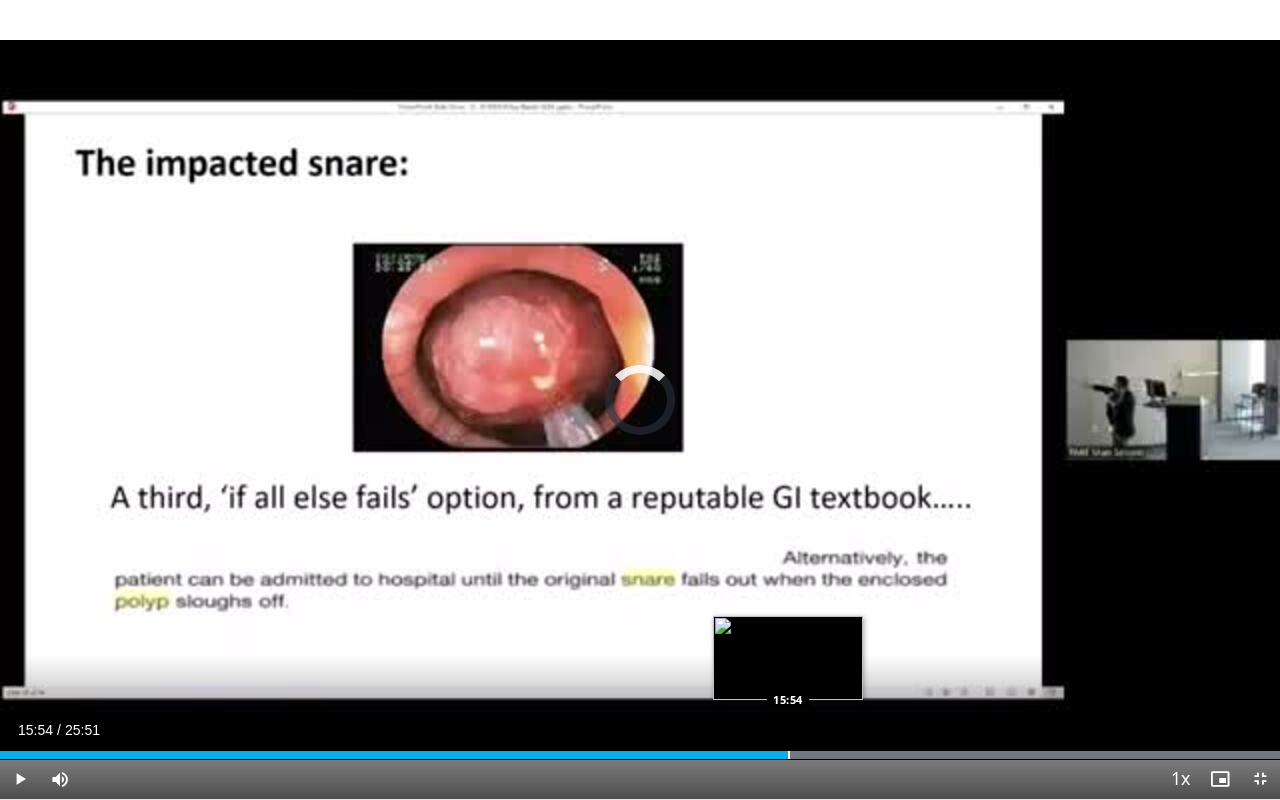 click at bounding box center [789, 755] 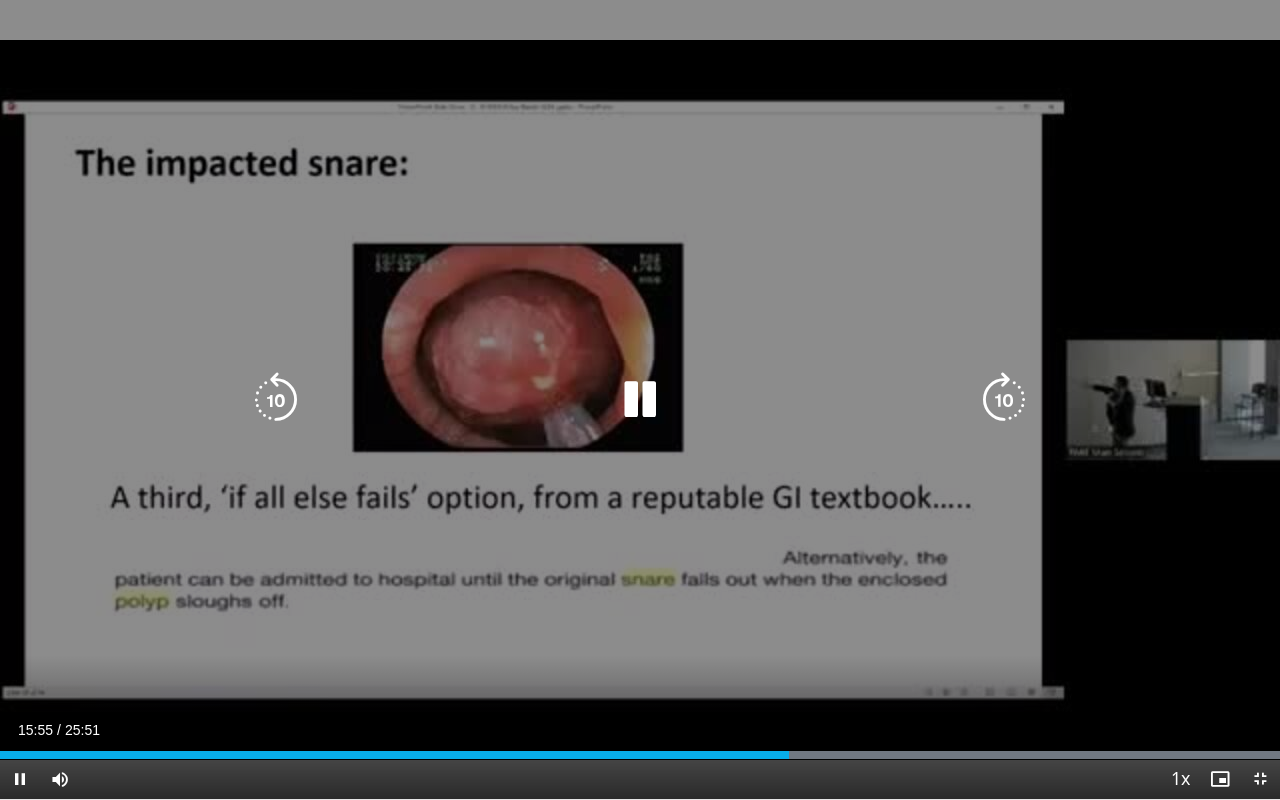click on "10 seconds
Tap to unmute" at bounding box center [640, 399] 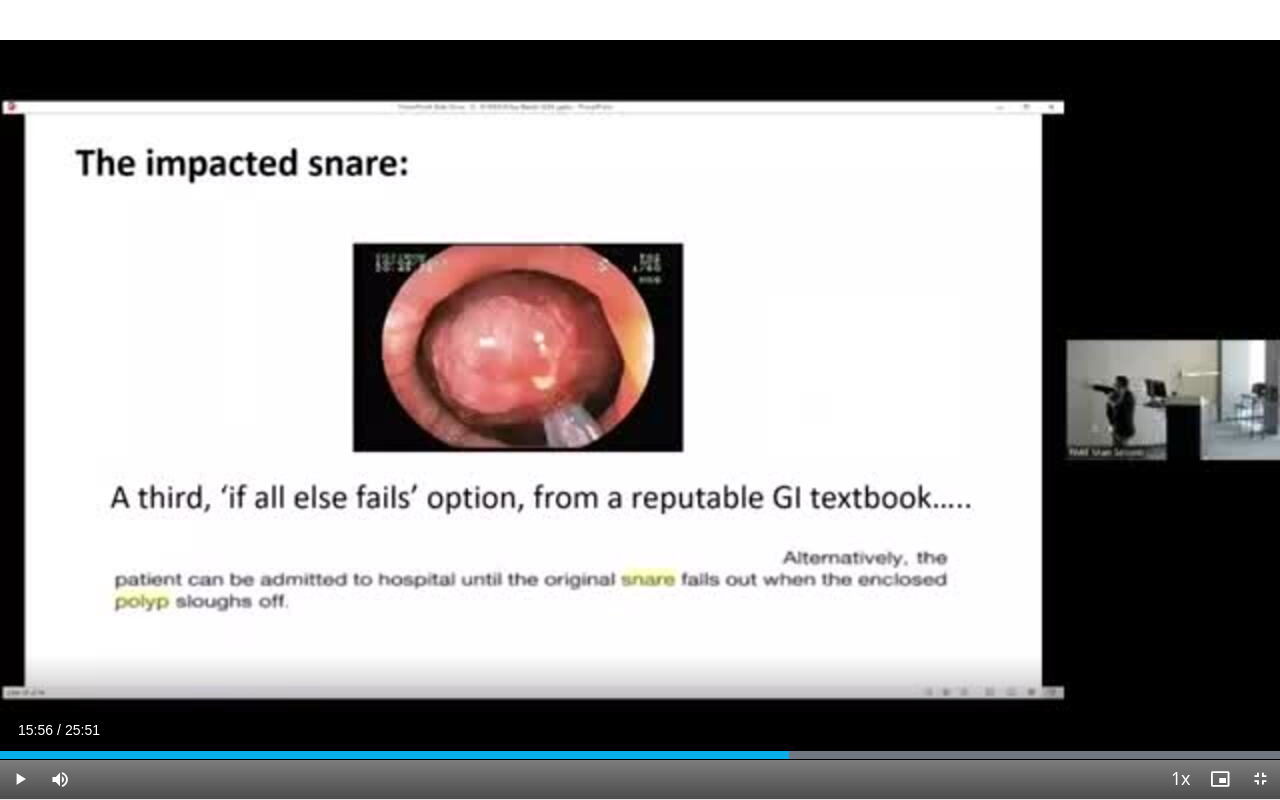click on "10 seconds
Tap to unmute" at bounding box center (640, 399) 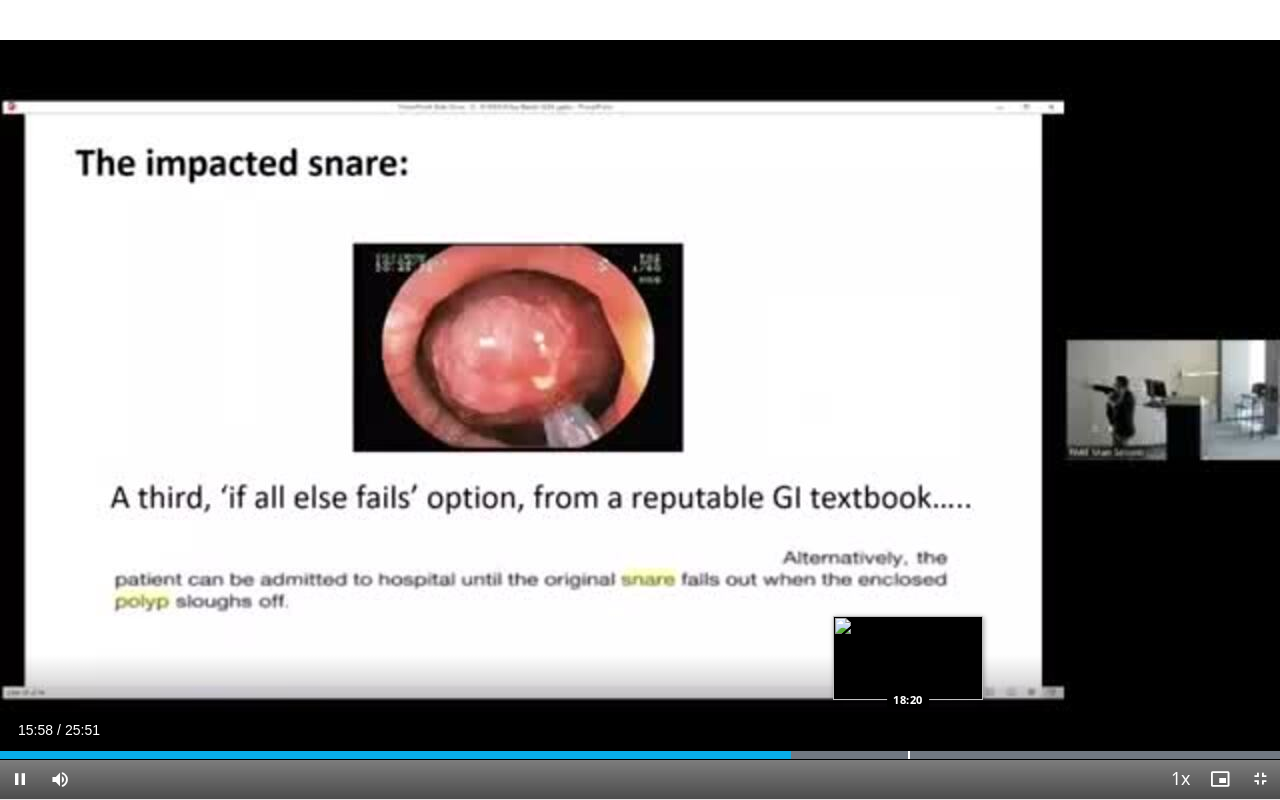click on "Loaded :  99.97% 15:58 18:20" at bounding box center (640, 749) 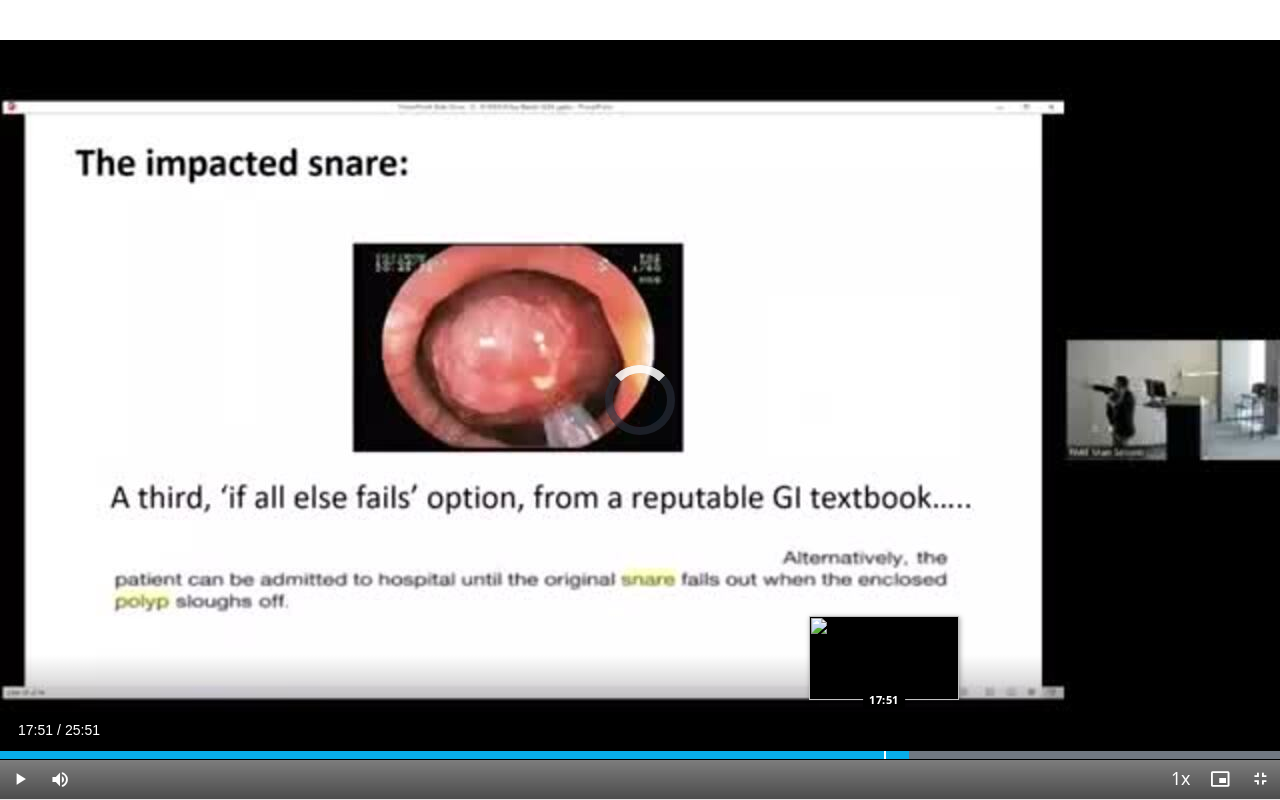 click on "Loaded :  99.97% 18:21 17:51" at bounding box center (640, 749) 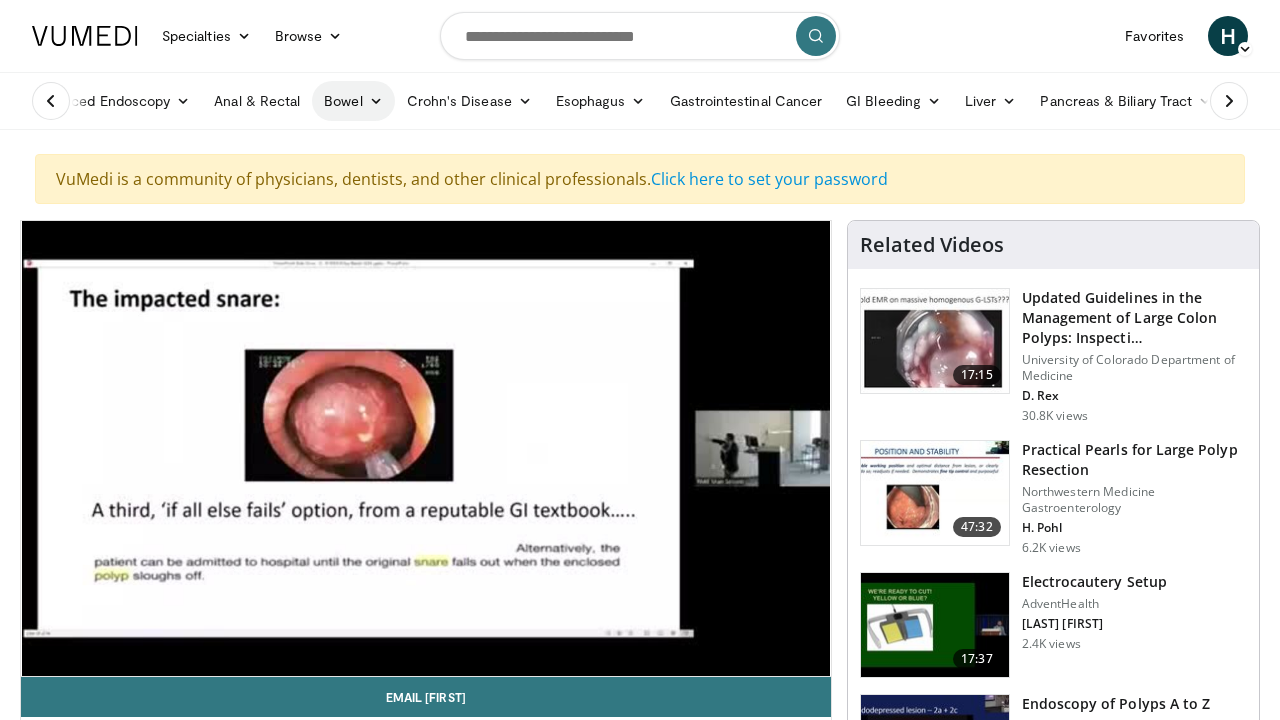 click on "Bowel" at bounding box center [353, 101] 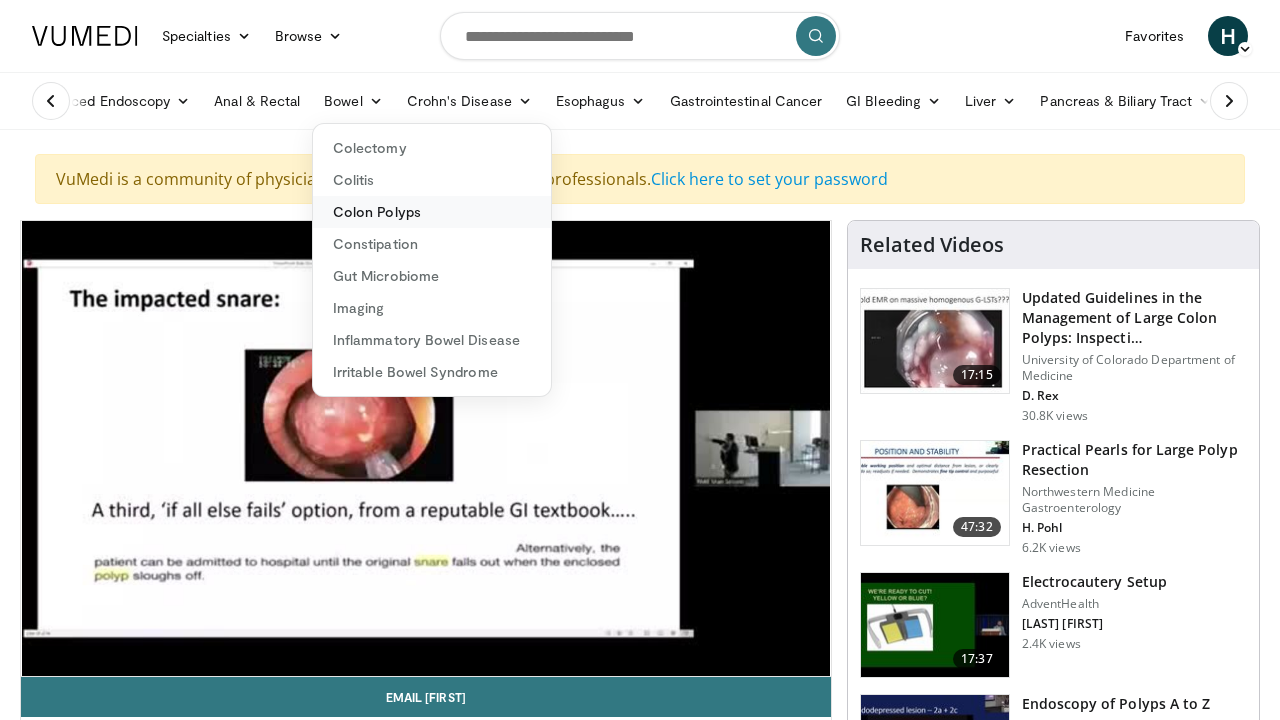 click on "Colon Polyps" at bounding box center [432, 212] 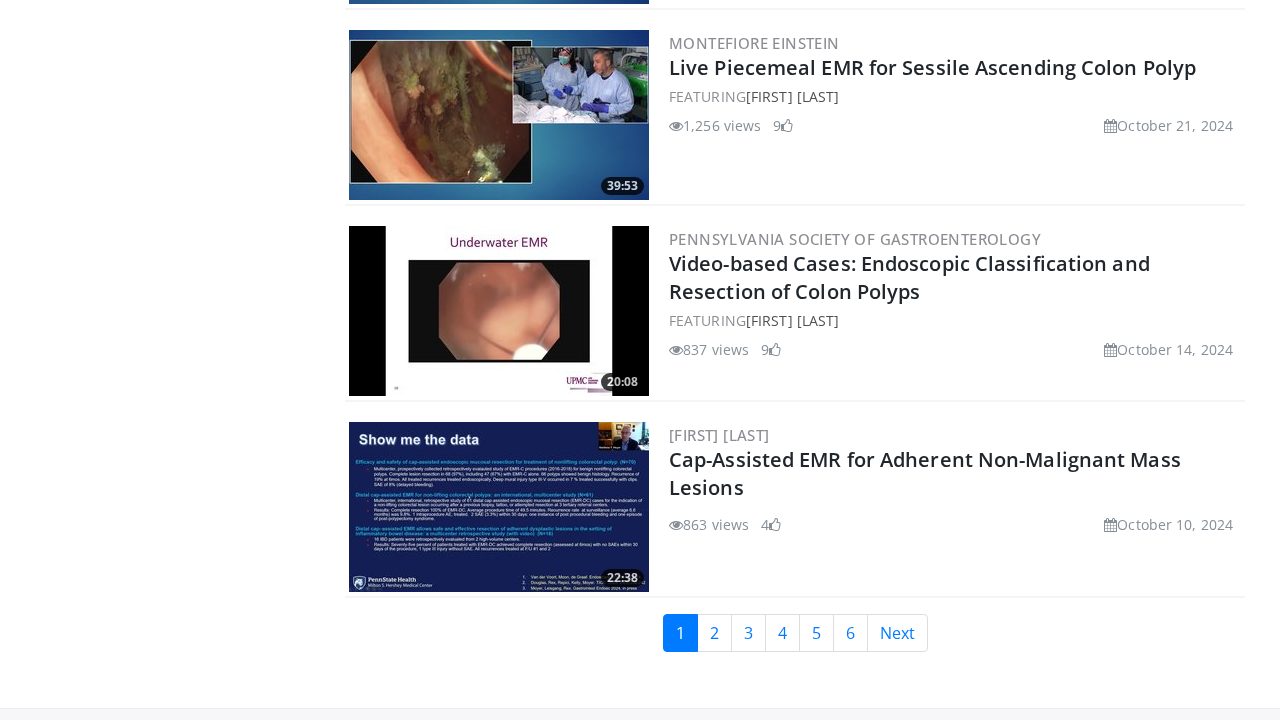 scroll, scrollTop: 4575, scrollLeft: 0, axis: vertical 